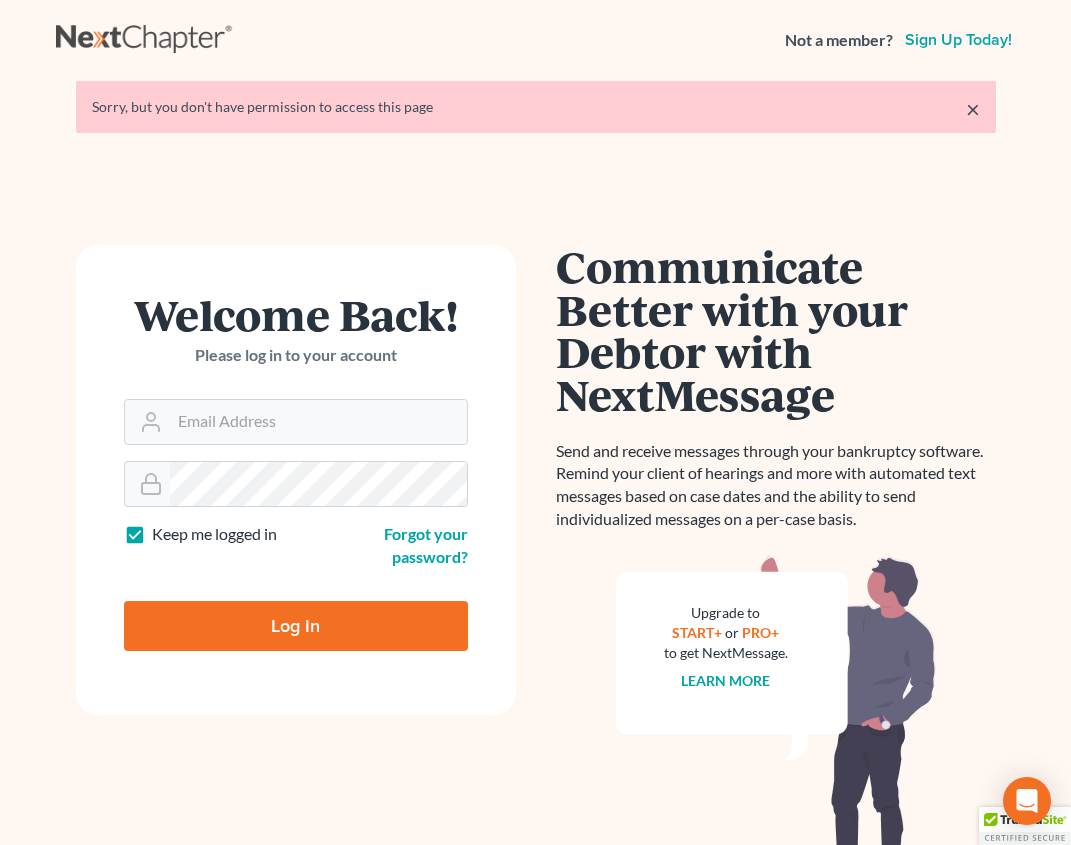 scroll, scrollTop: 0, scrollLeft: 0, axis: both 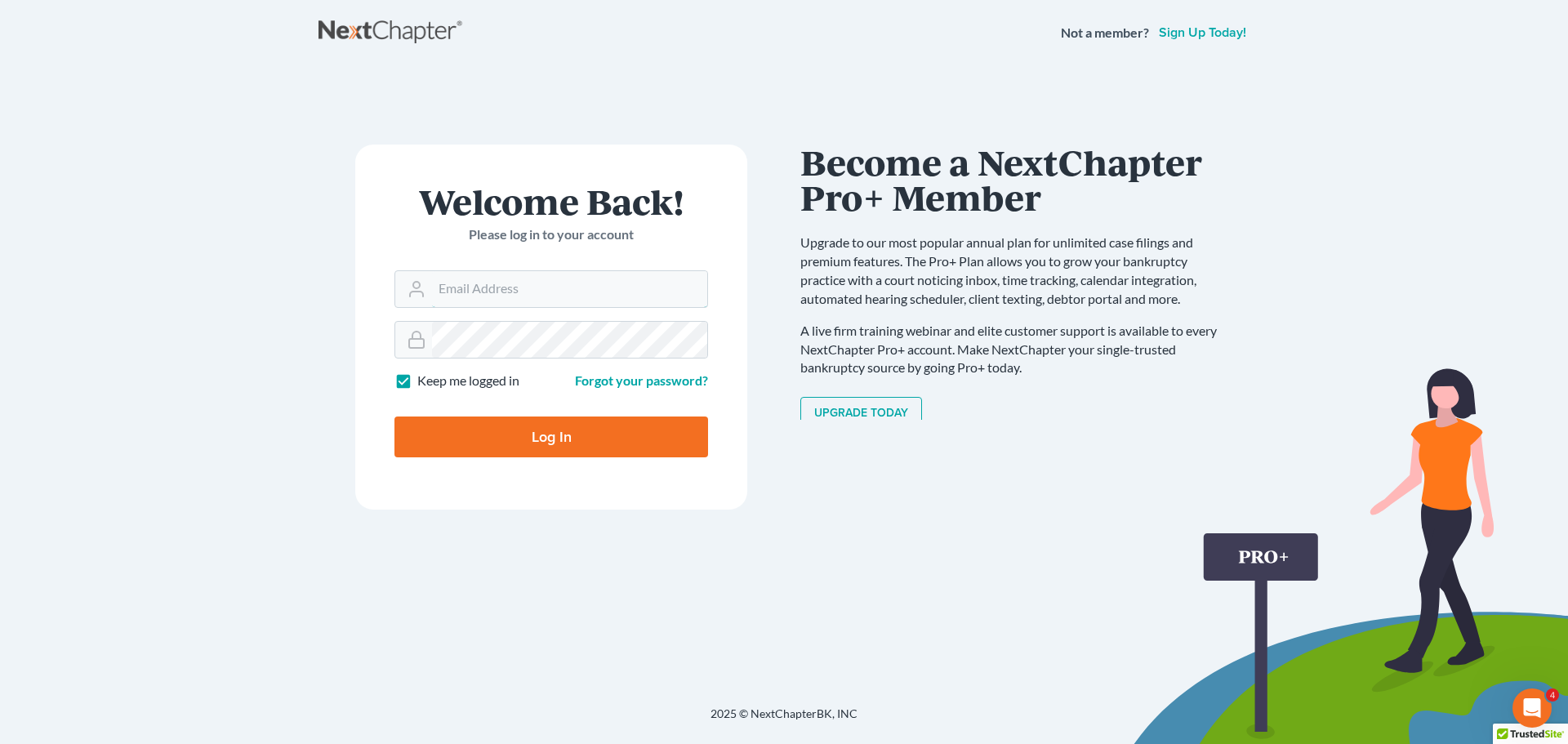 type on "[EMAIL]" 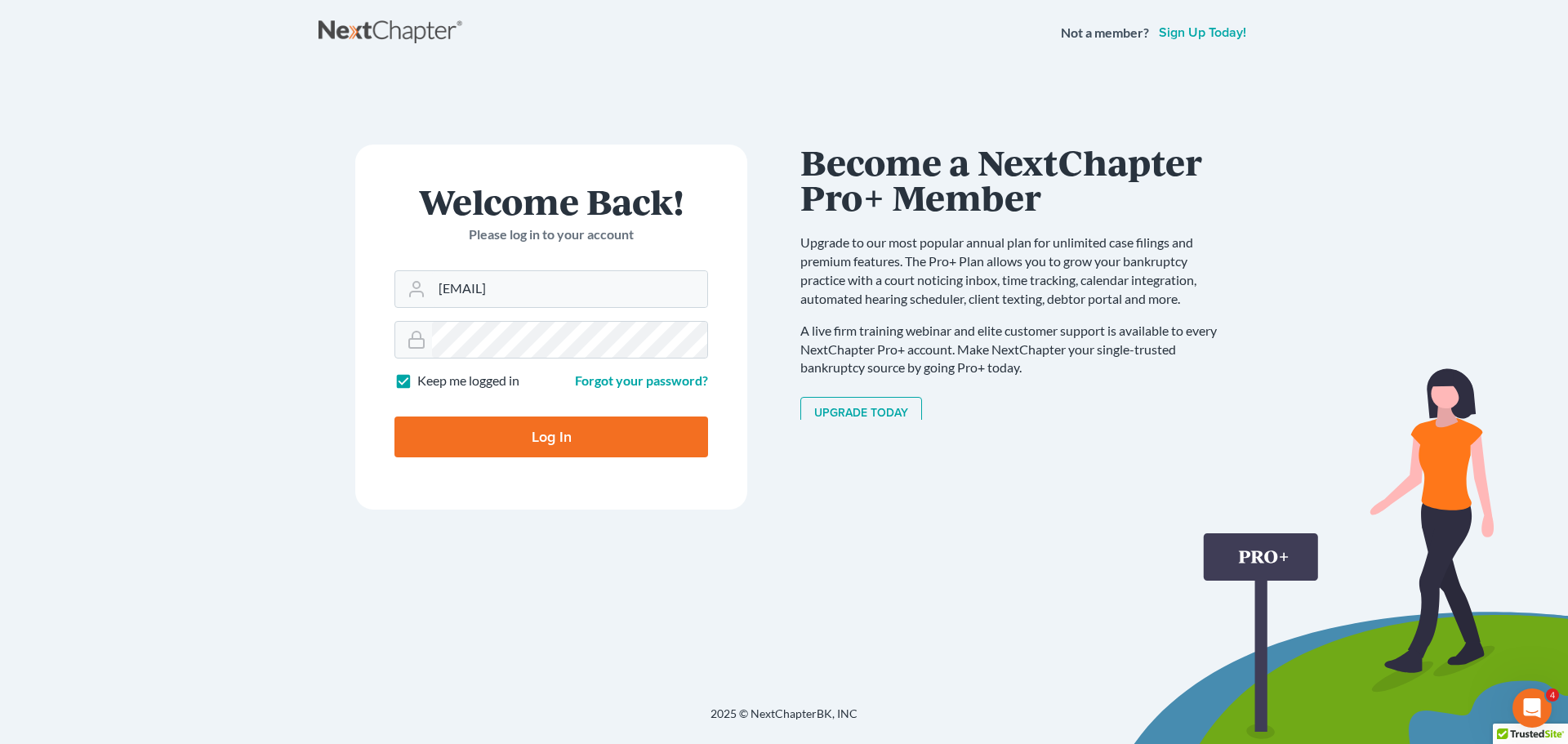 click on "Log In" at bounding box center [551, 437] 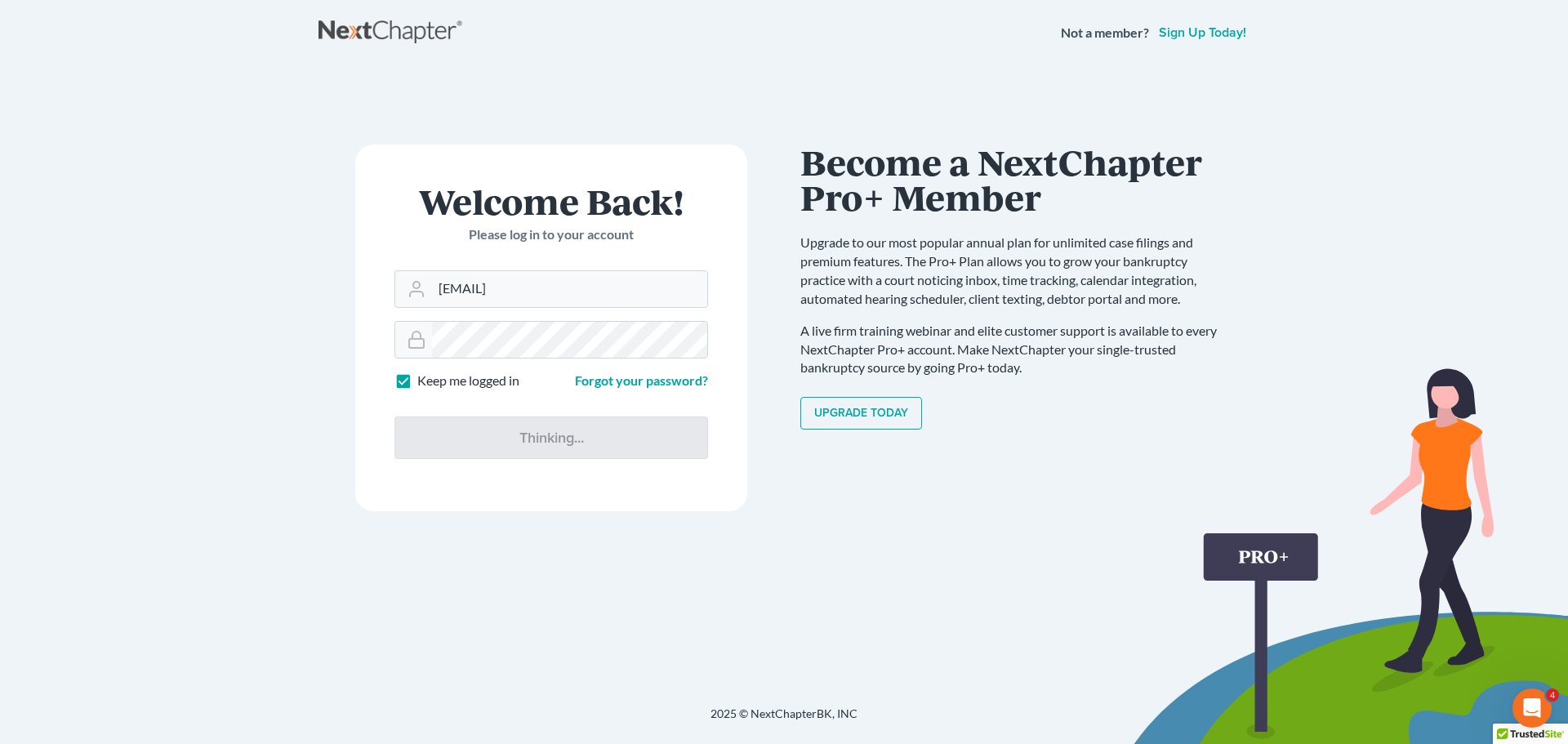 type on "Thinking..." 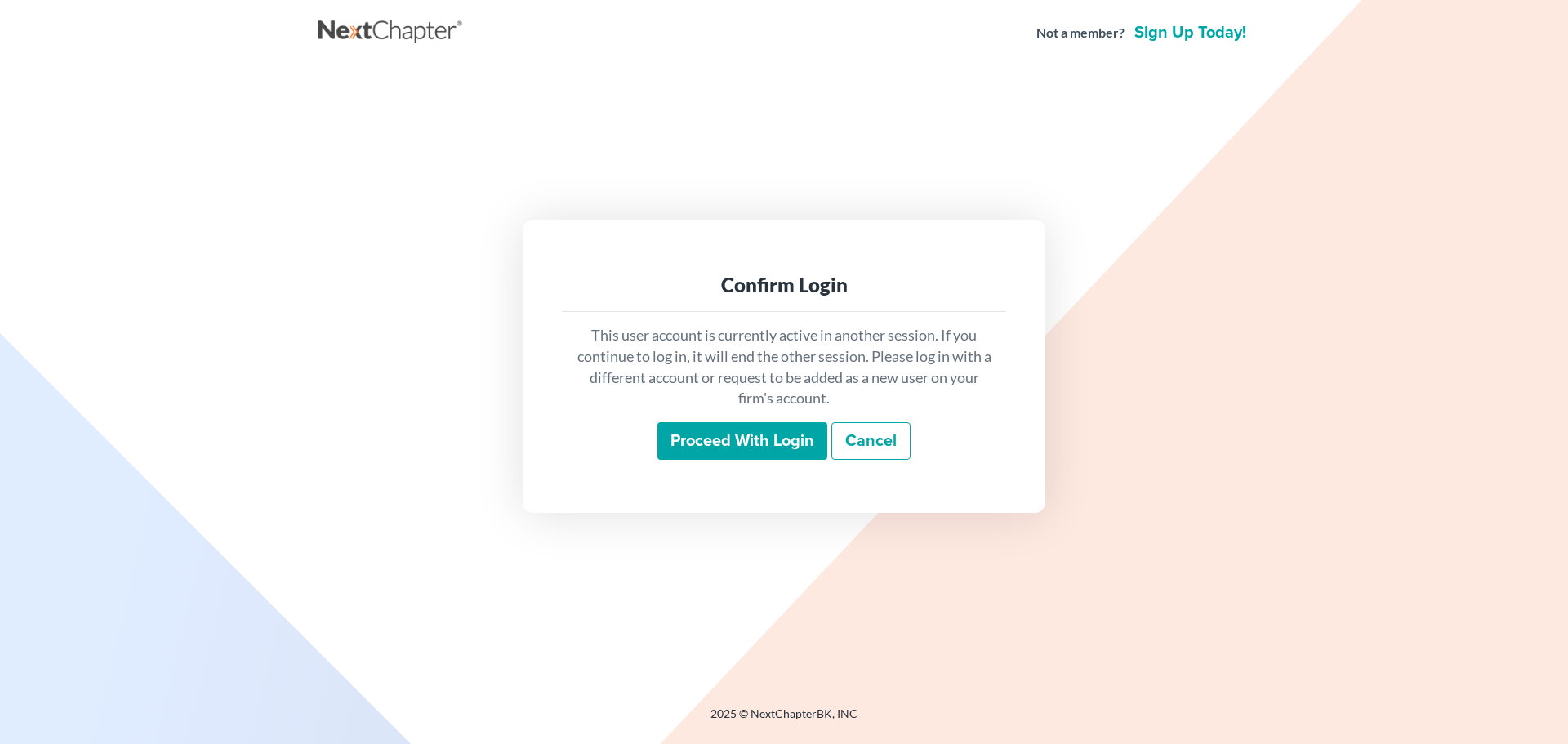 scroll, scrollTop: 0, scrollLeft: 0, axis: both 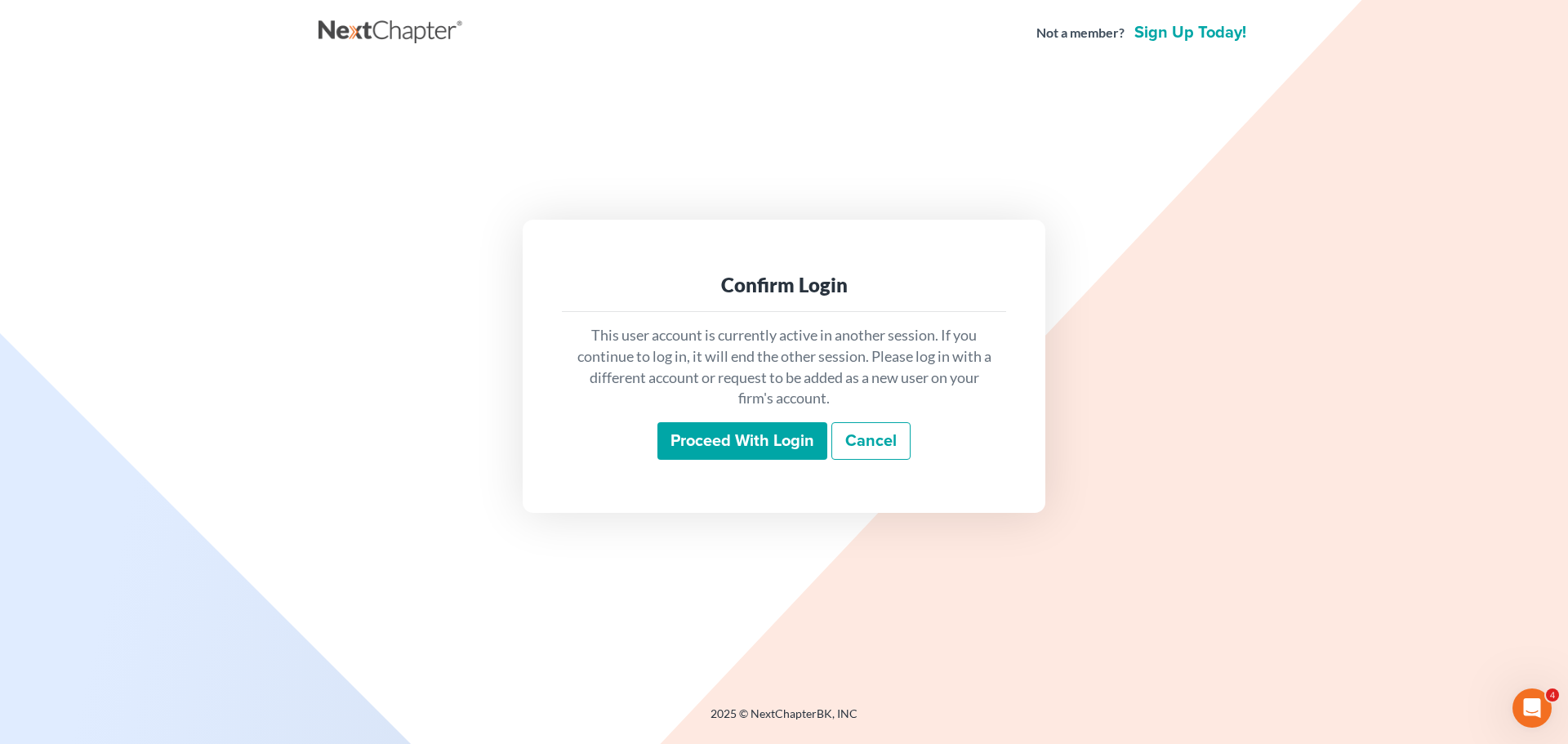 click on "Proceed with login" at bounding box center [742, 441] 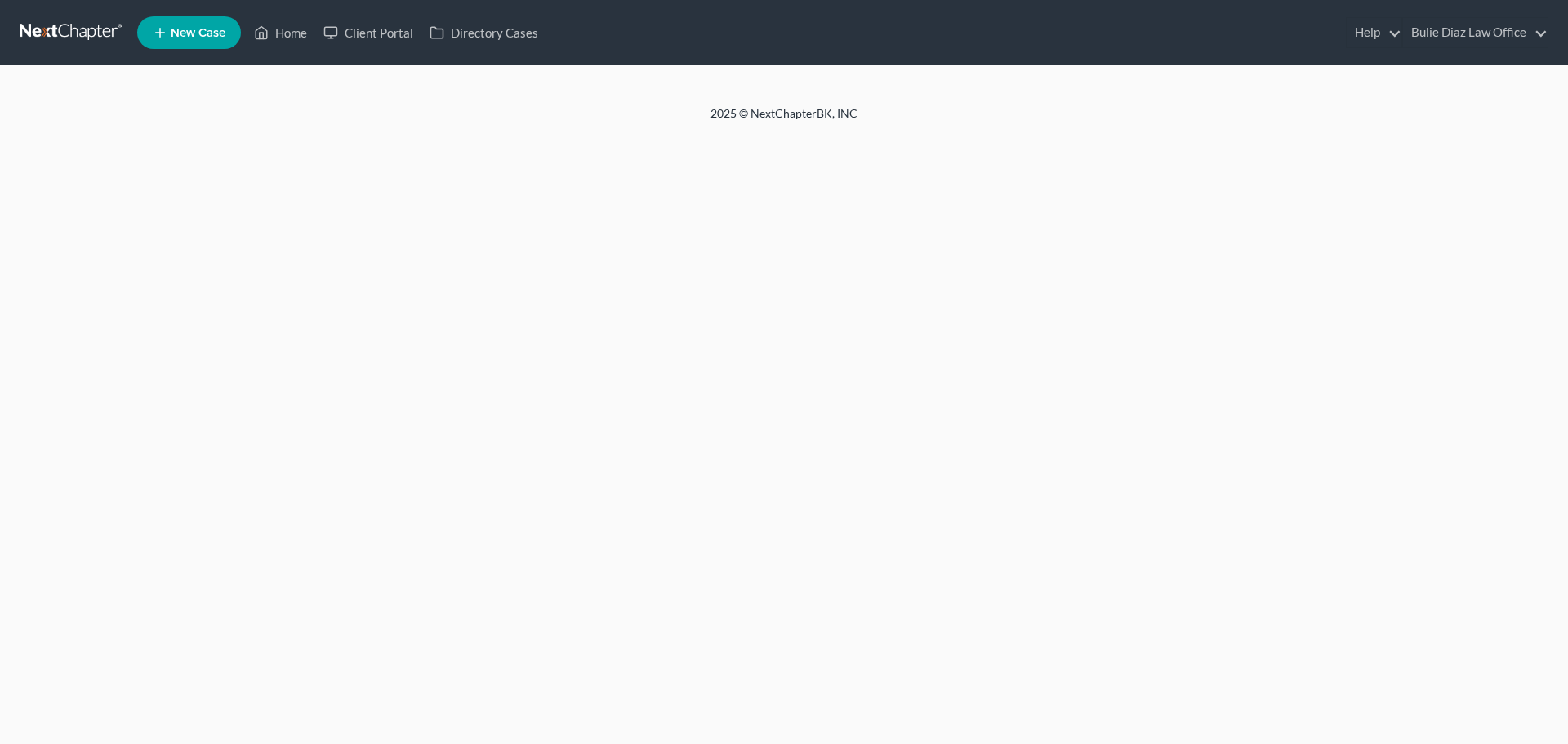 scroll, scrollTop: 0, scrollLeft: 0, axis: both 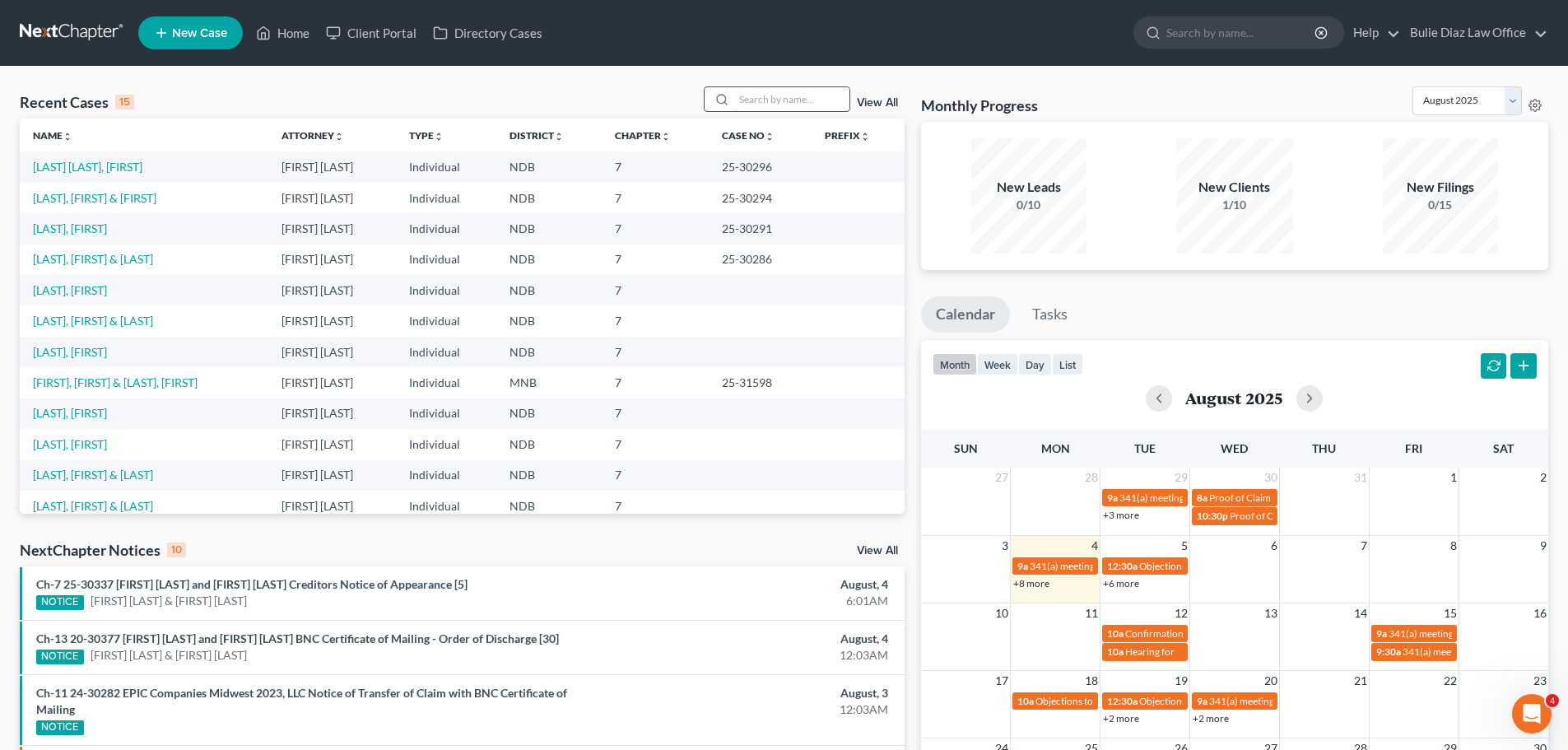 click at bounding box center [792, 99] 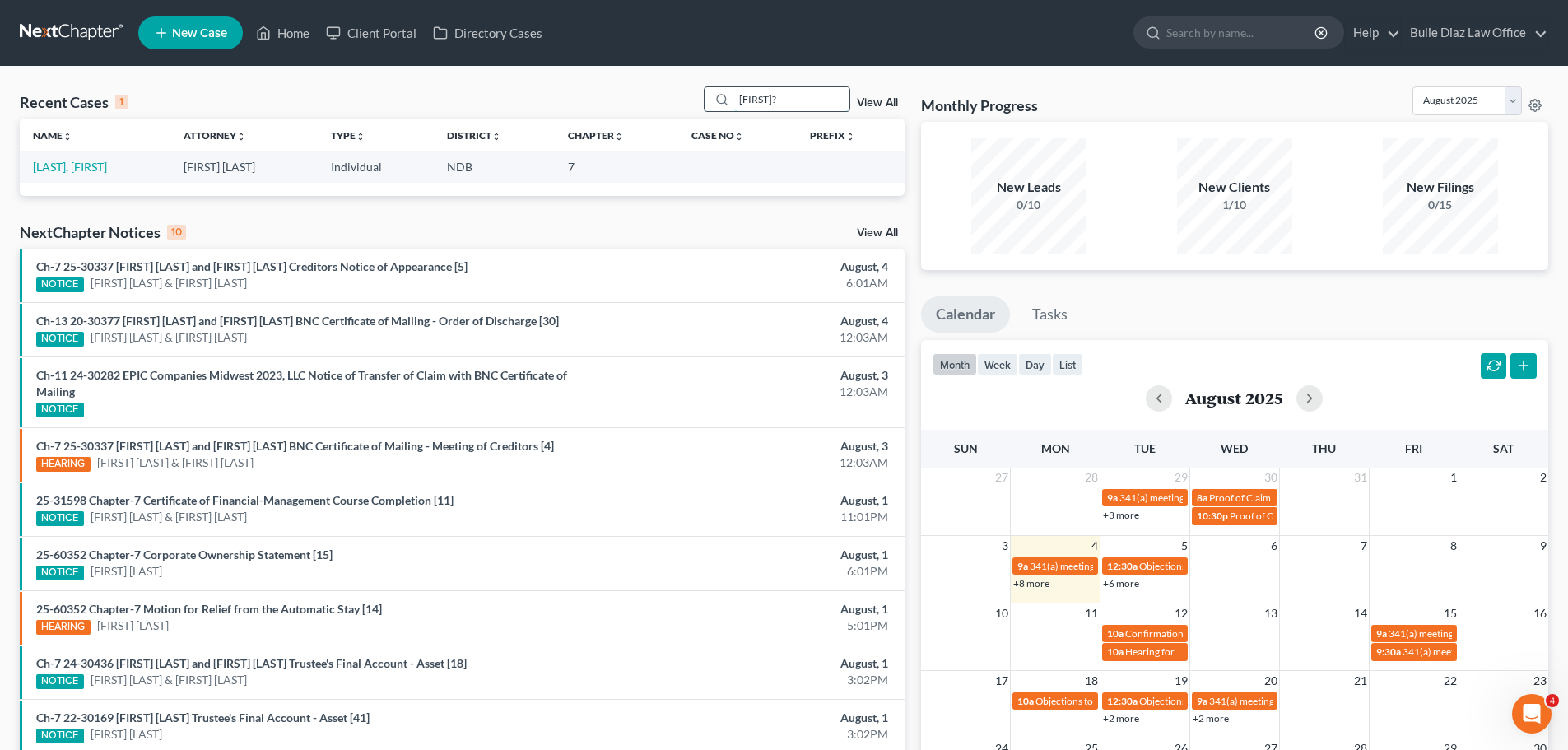 type on "[FIRST]?" 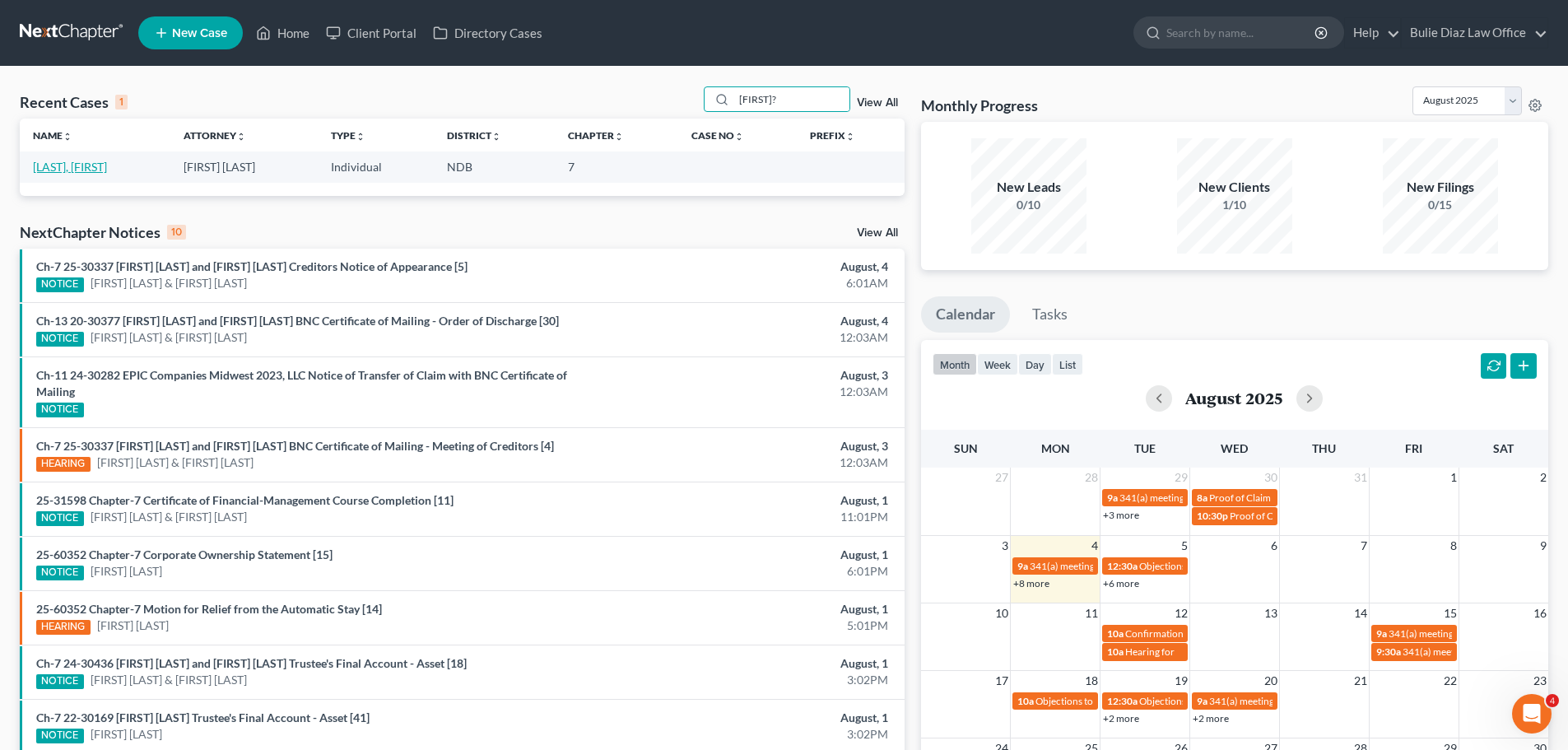 click on "[LAST], [FIRST]" at bounding box center [70, 166] 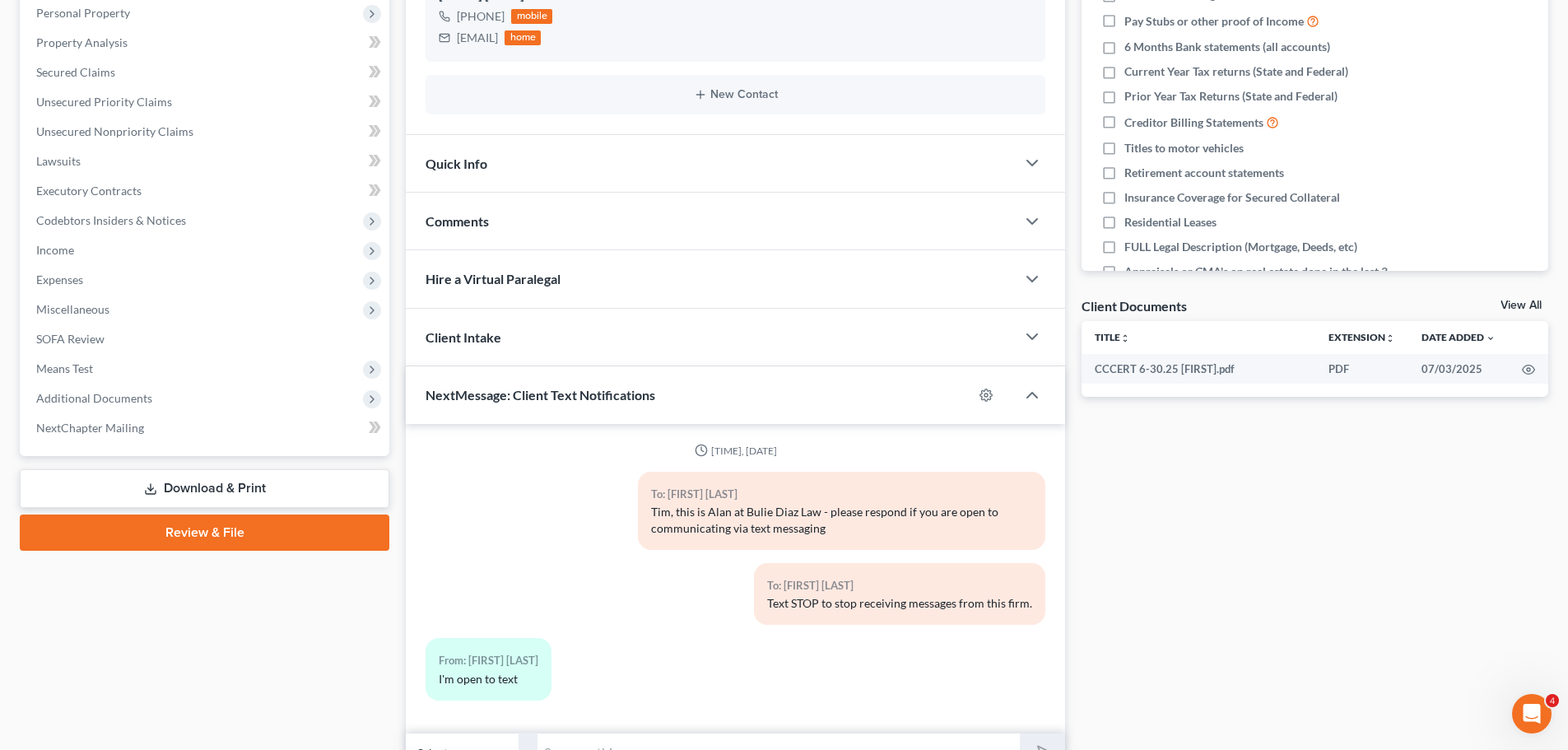 scroll, scrollTop: 329, scrollLeft: 0, axis: vertical 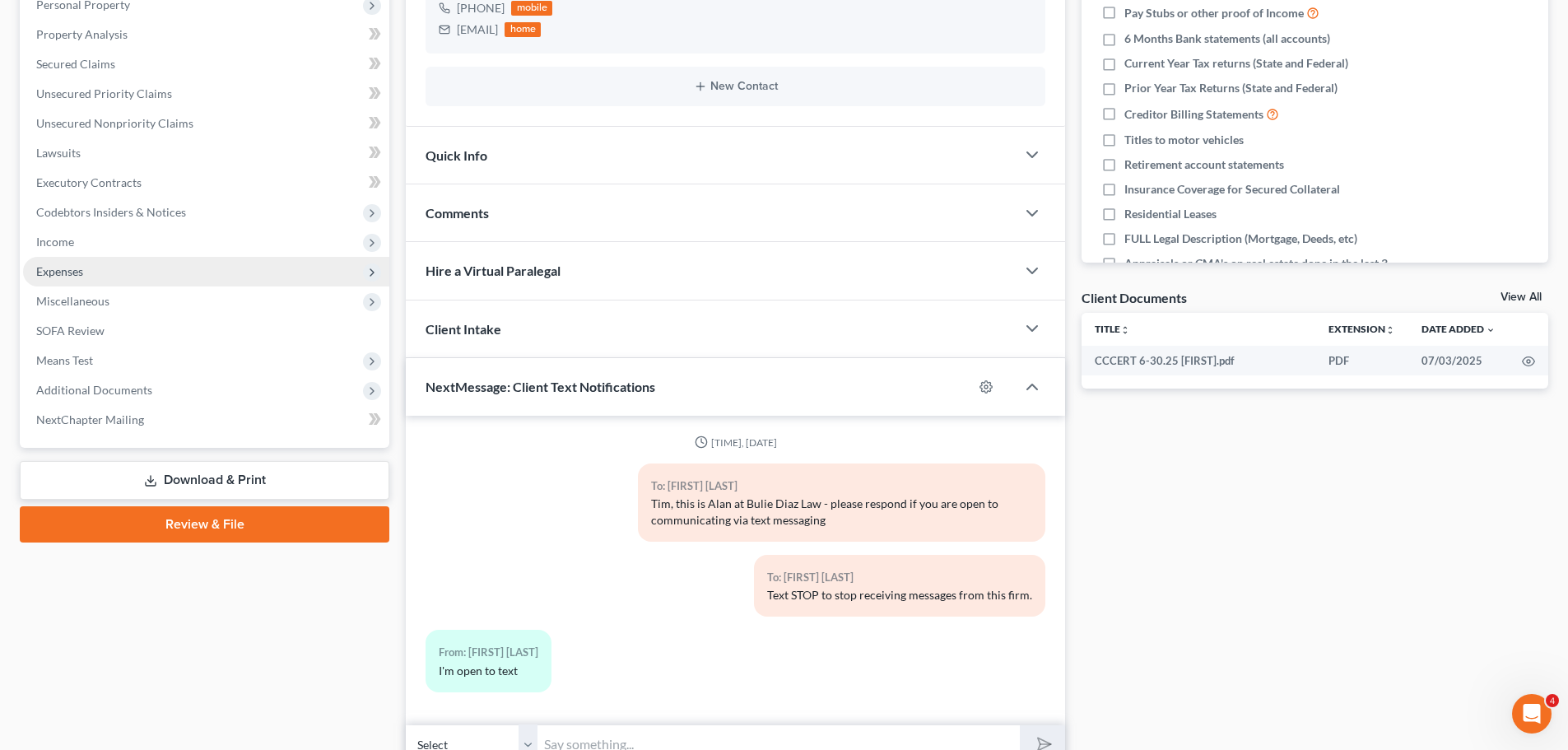 click on "Expenses" at bounding box center [59, 271] 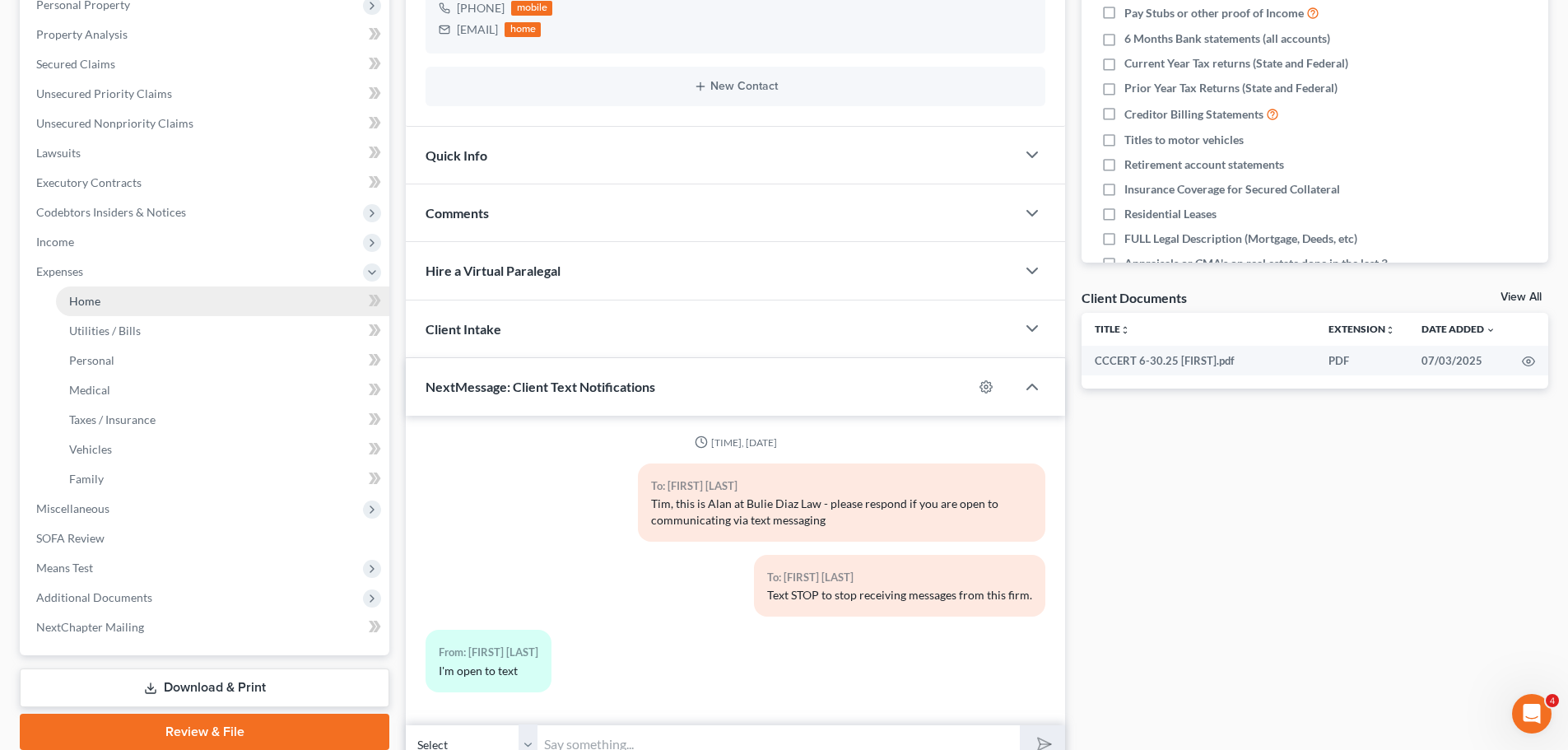 click on "Home" at bounding box center (85, 300) 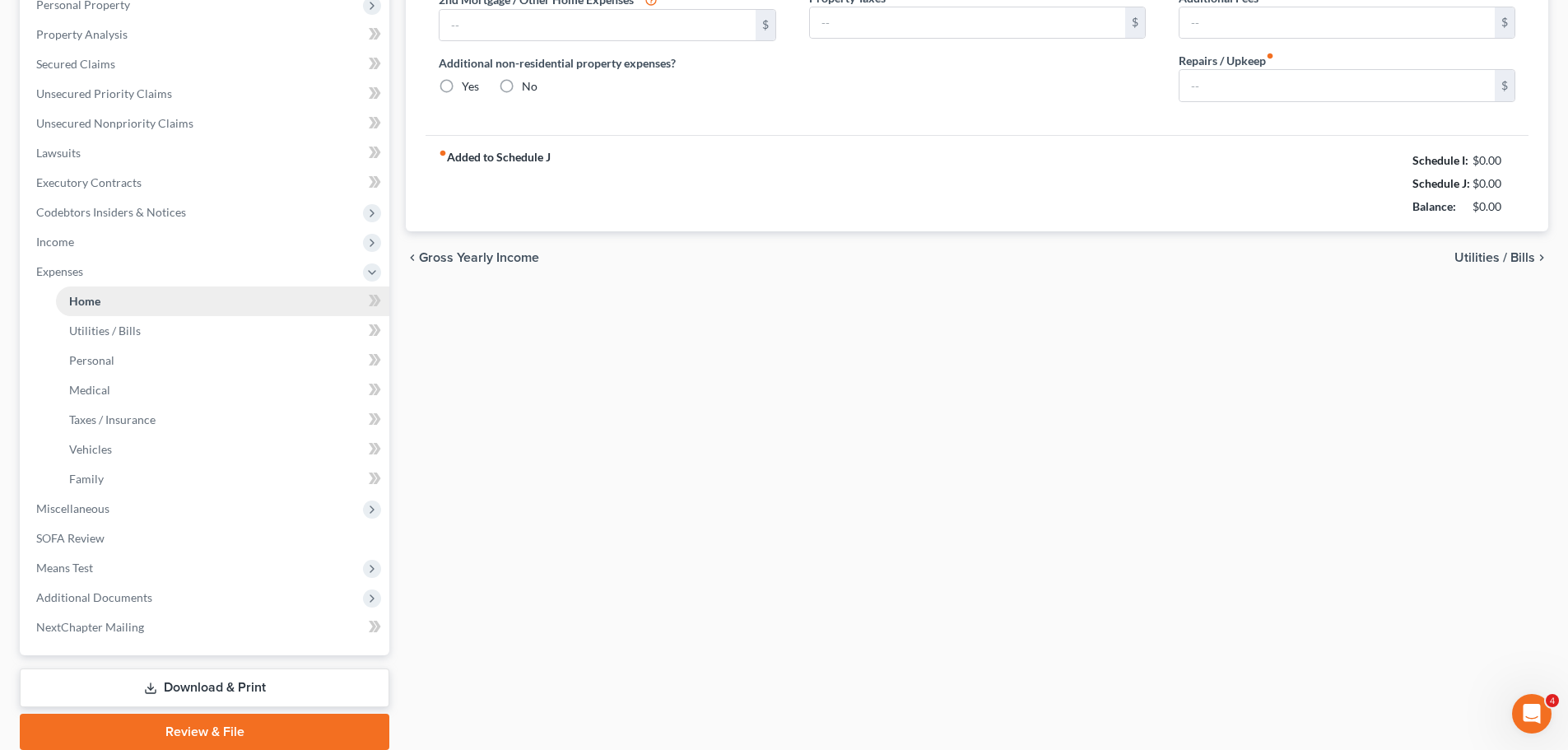 type on "1,266.01" 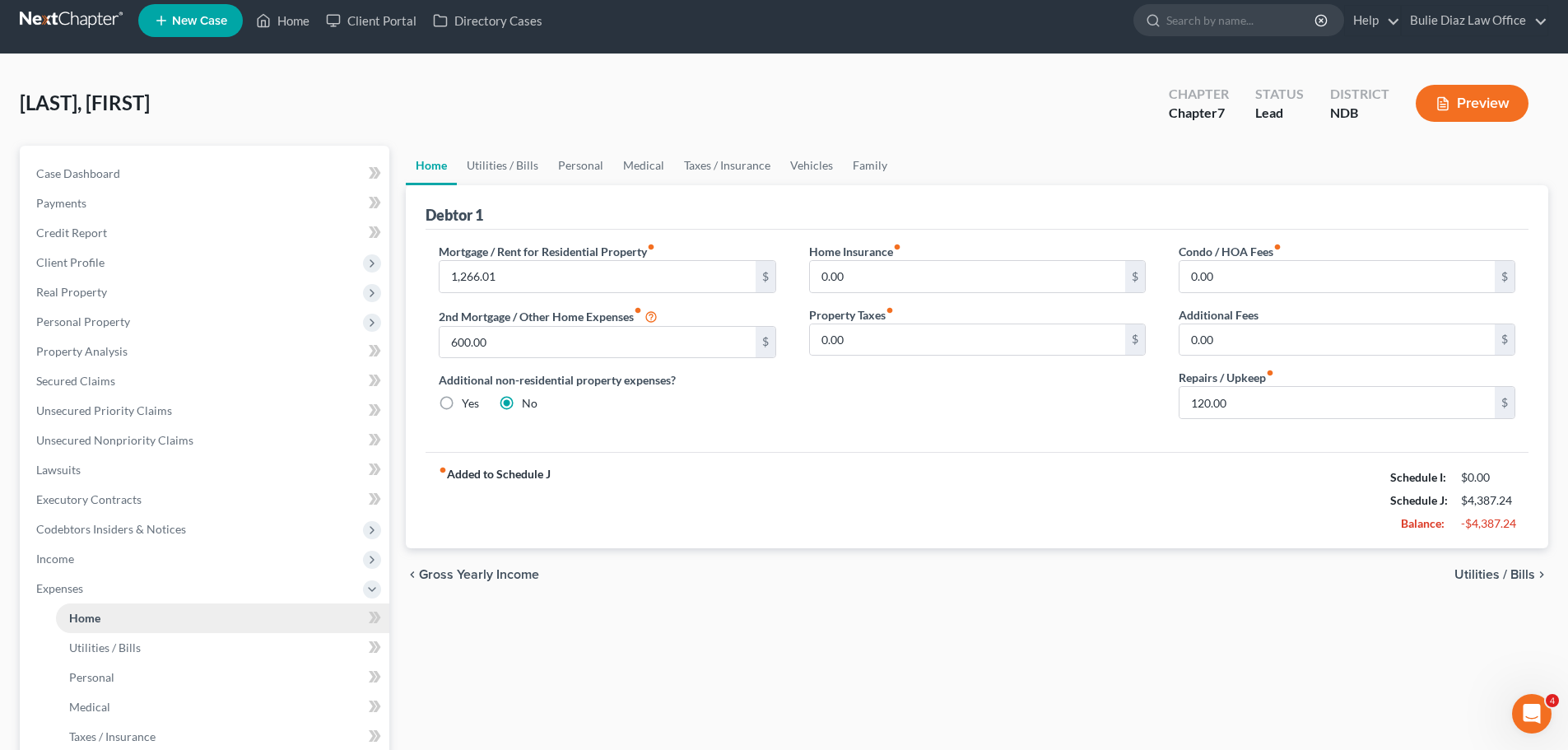 scroll, scrollTop: 0, scrollLeft: 0, axis: both 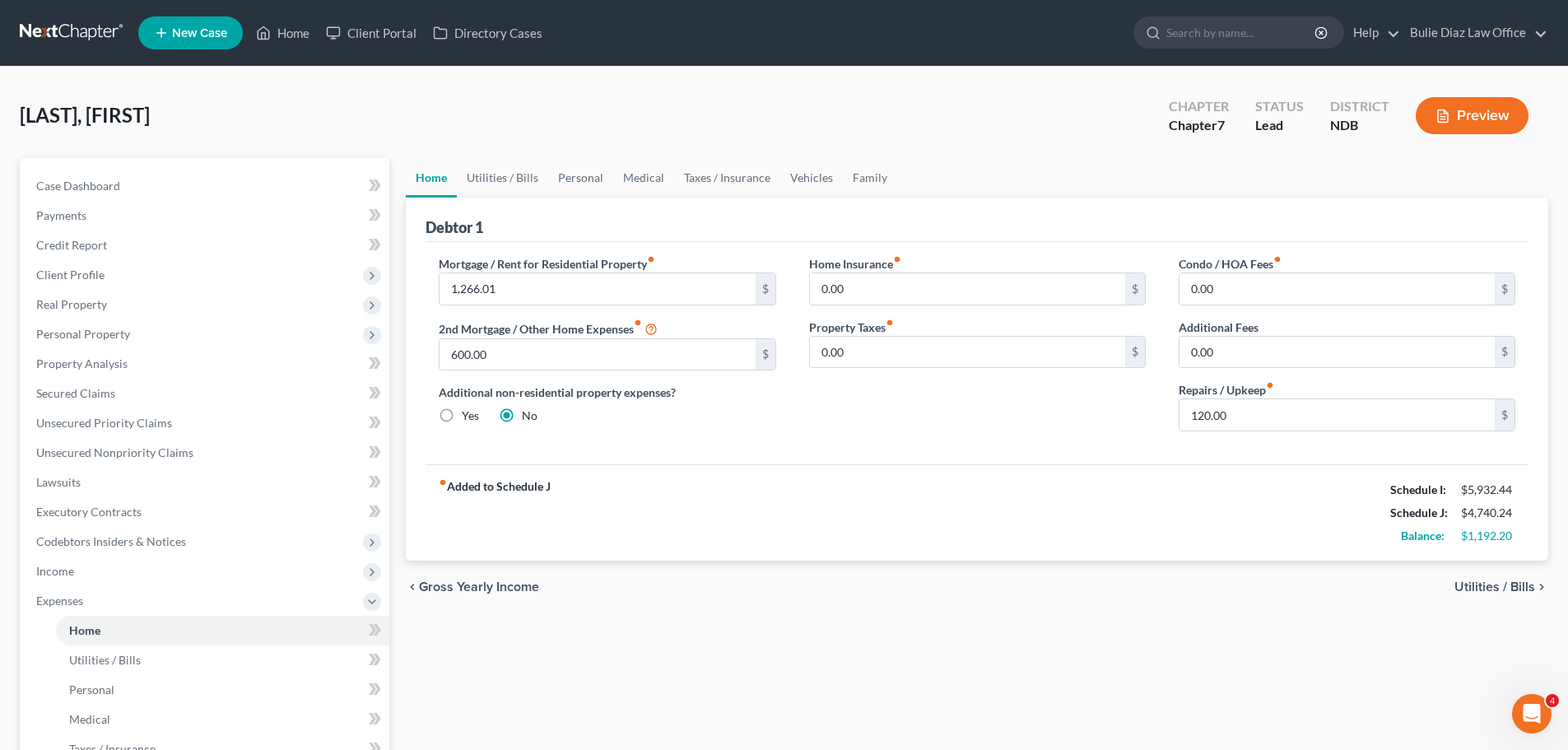 click on "Utilities / Bills" at bounding box center [1495, 587] 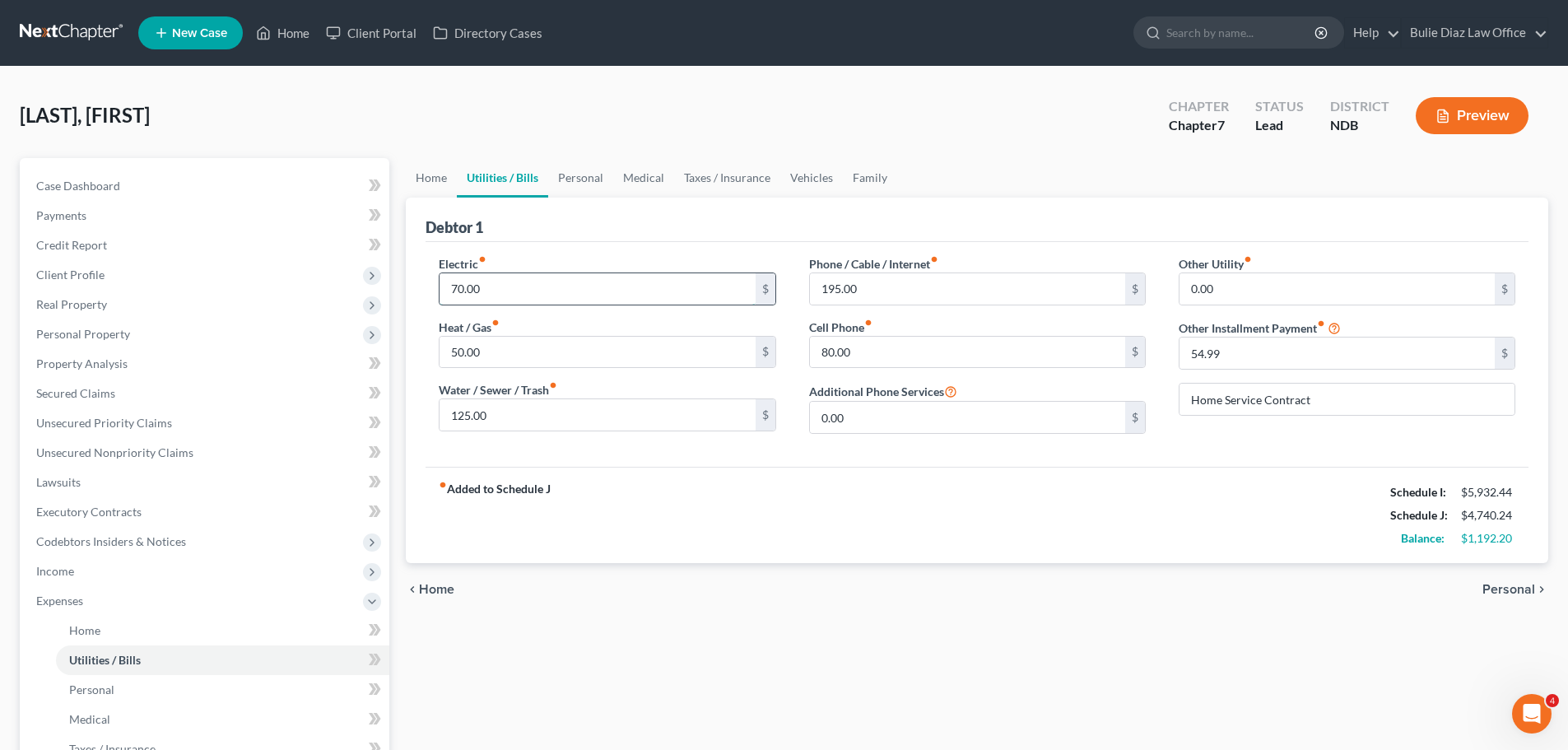click on "70.00" at bounding box center [597, 289] 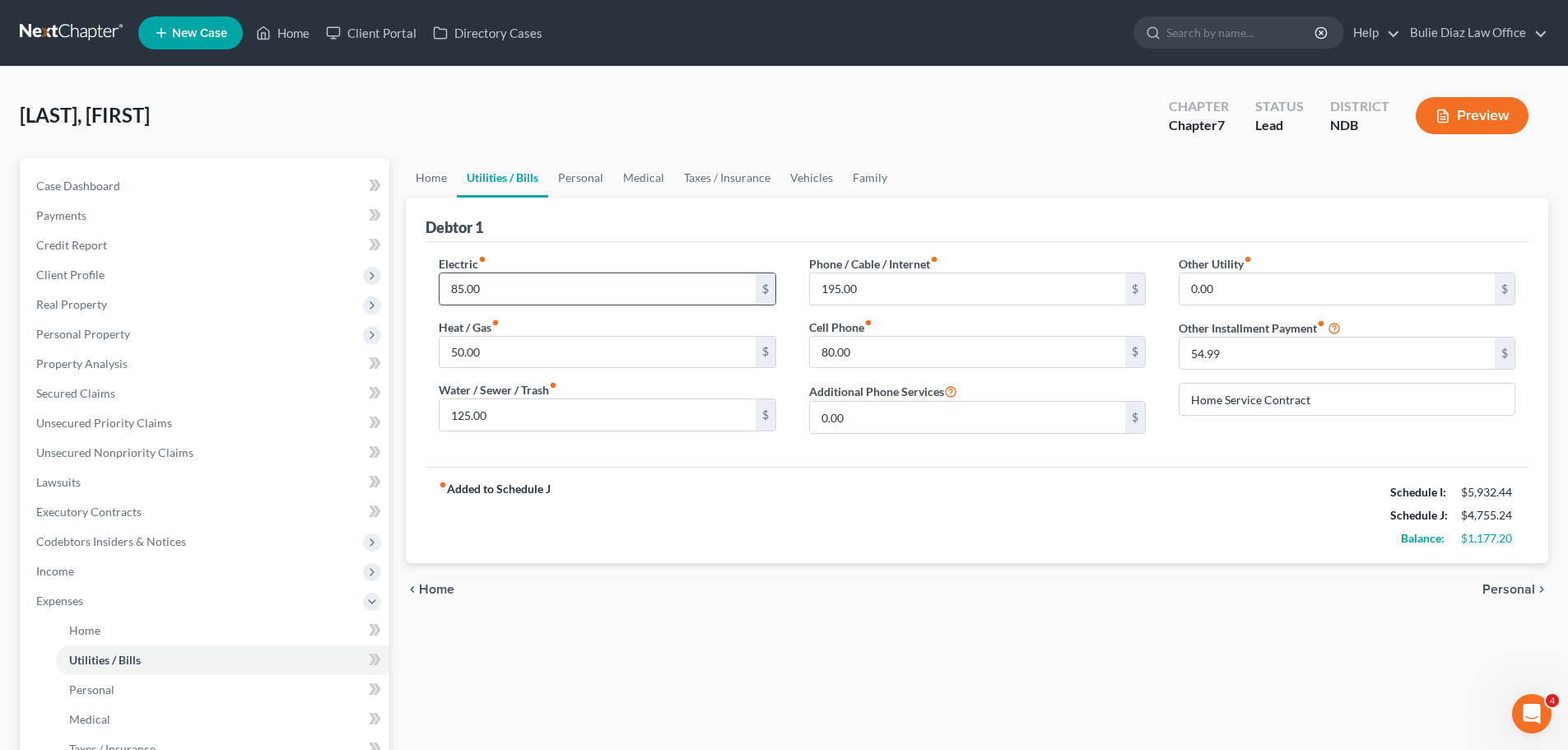 type on "85.00" 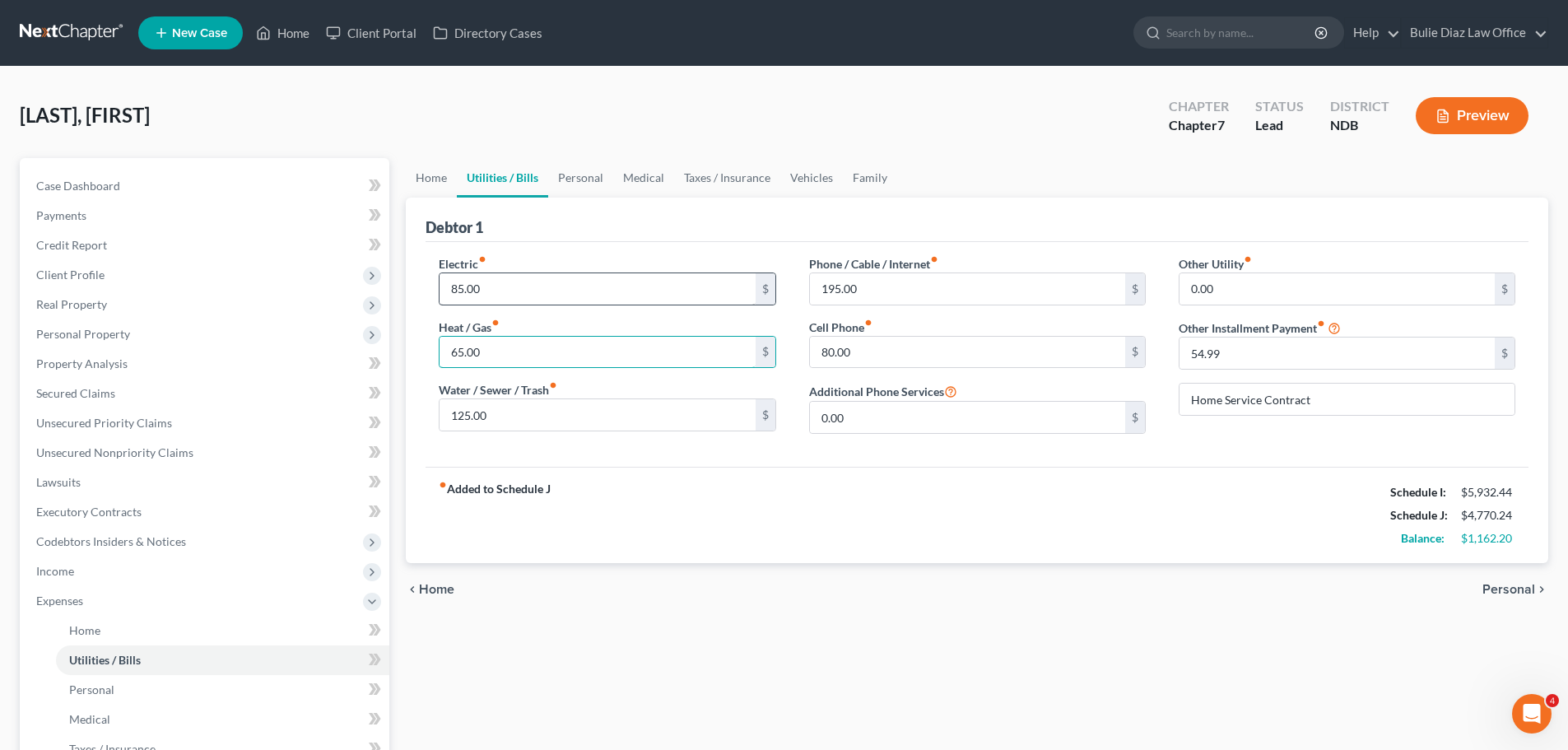 type on "65.00" 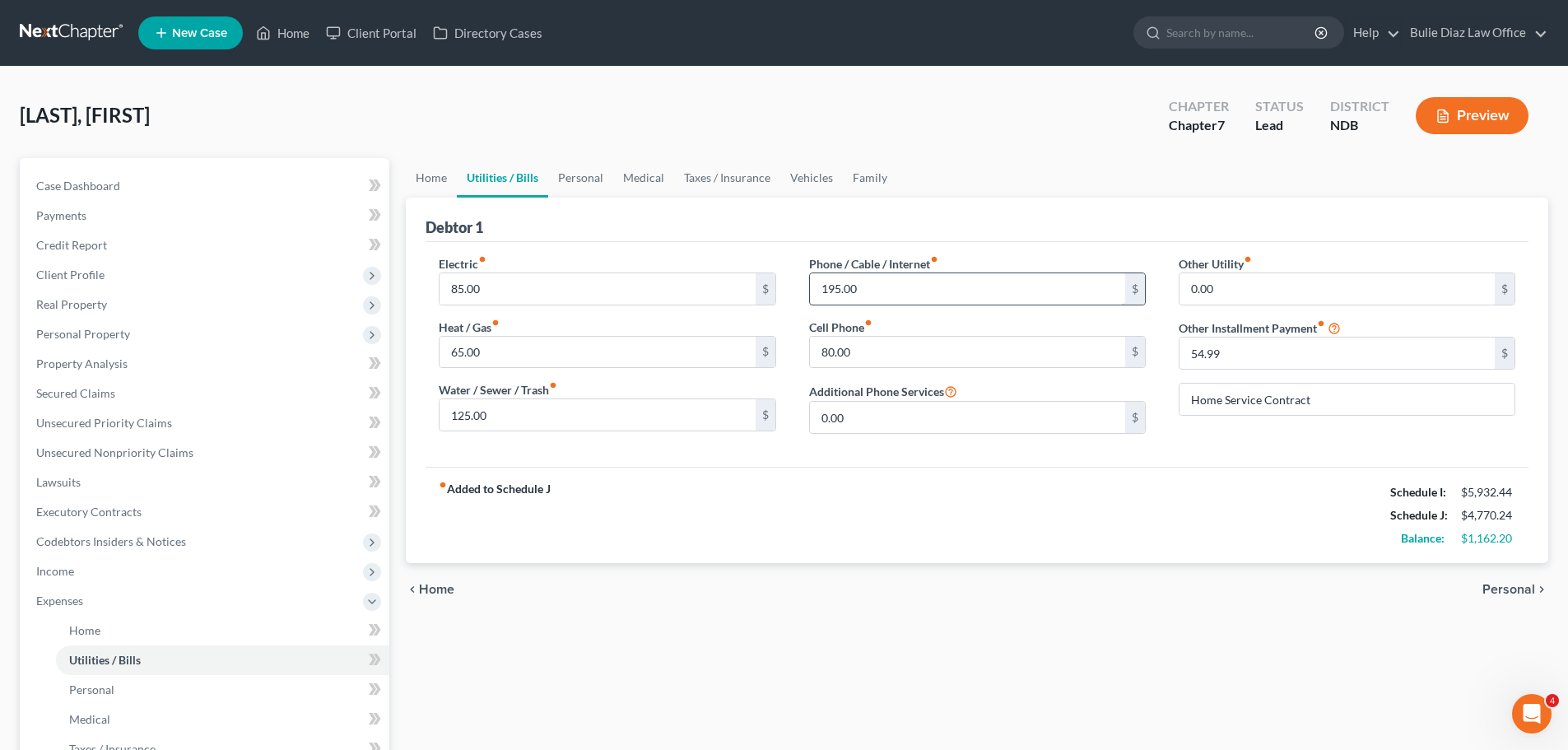 click on "195.00" at bounding box center [967, 289] 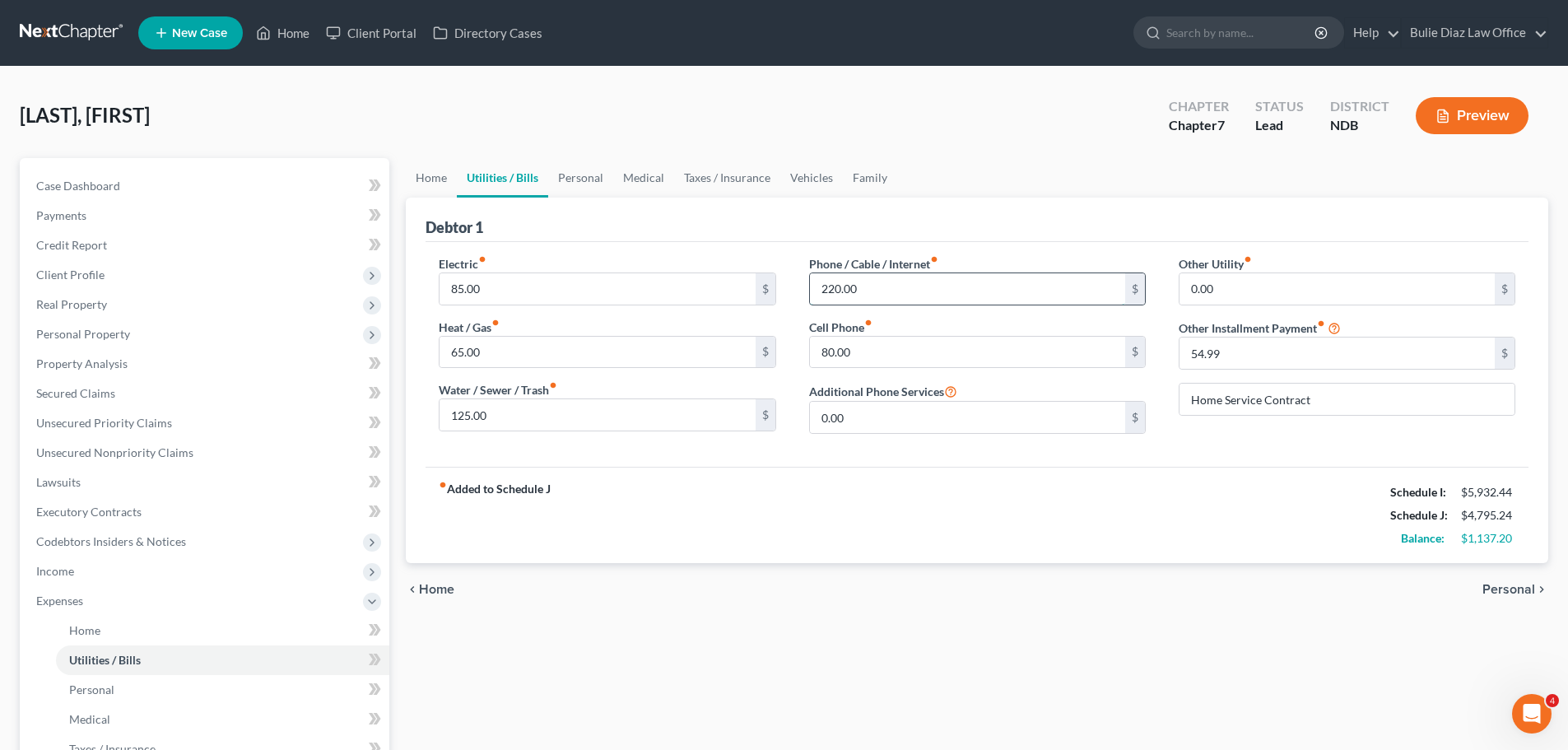 type on "220.00" 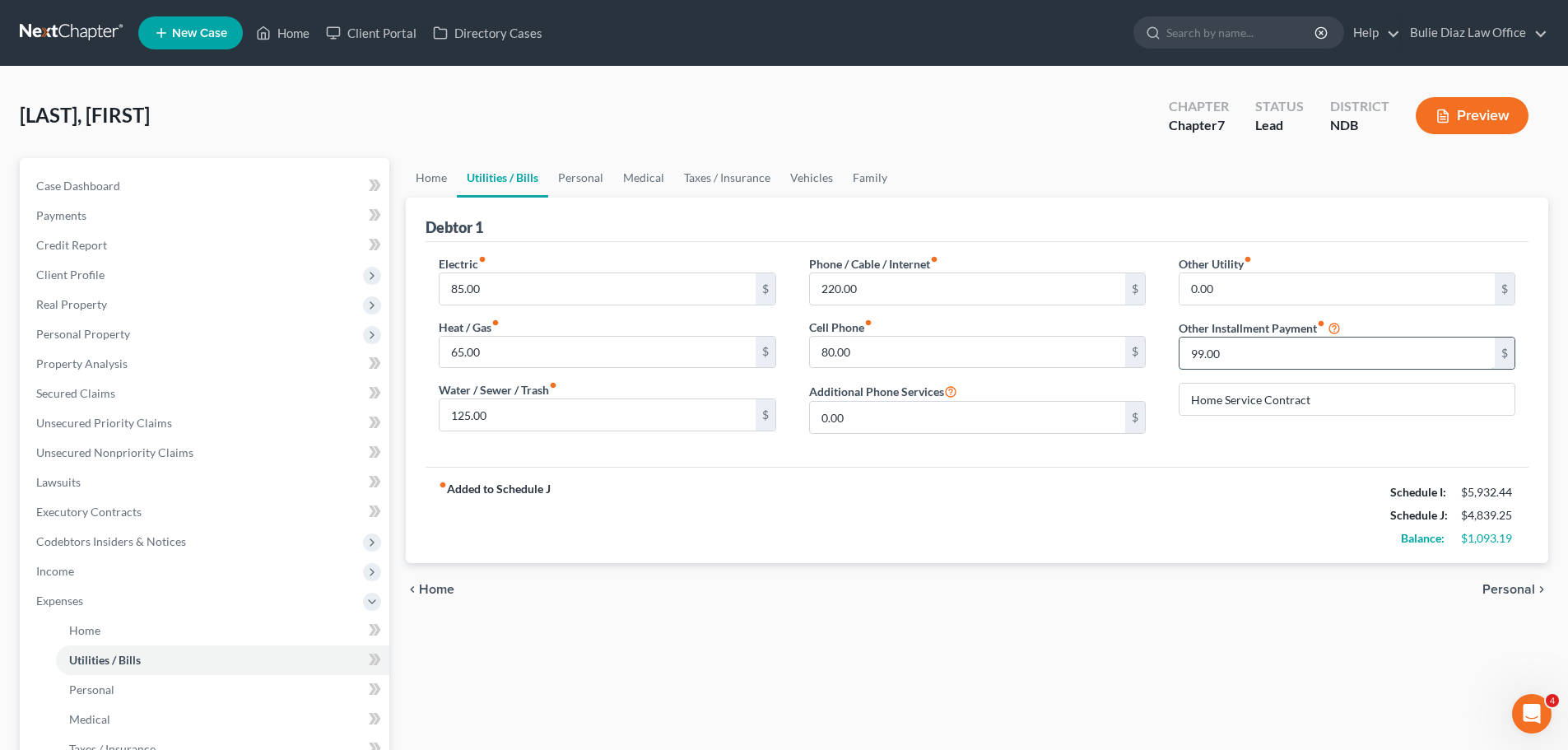 type on "99.00" 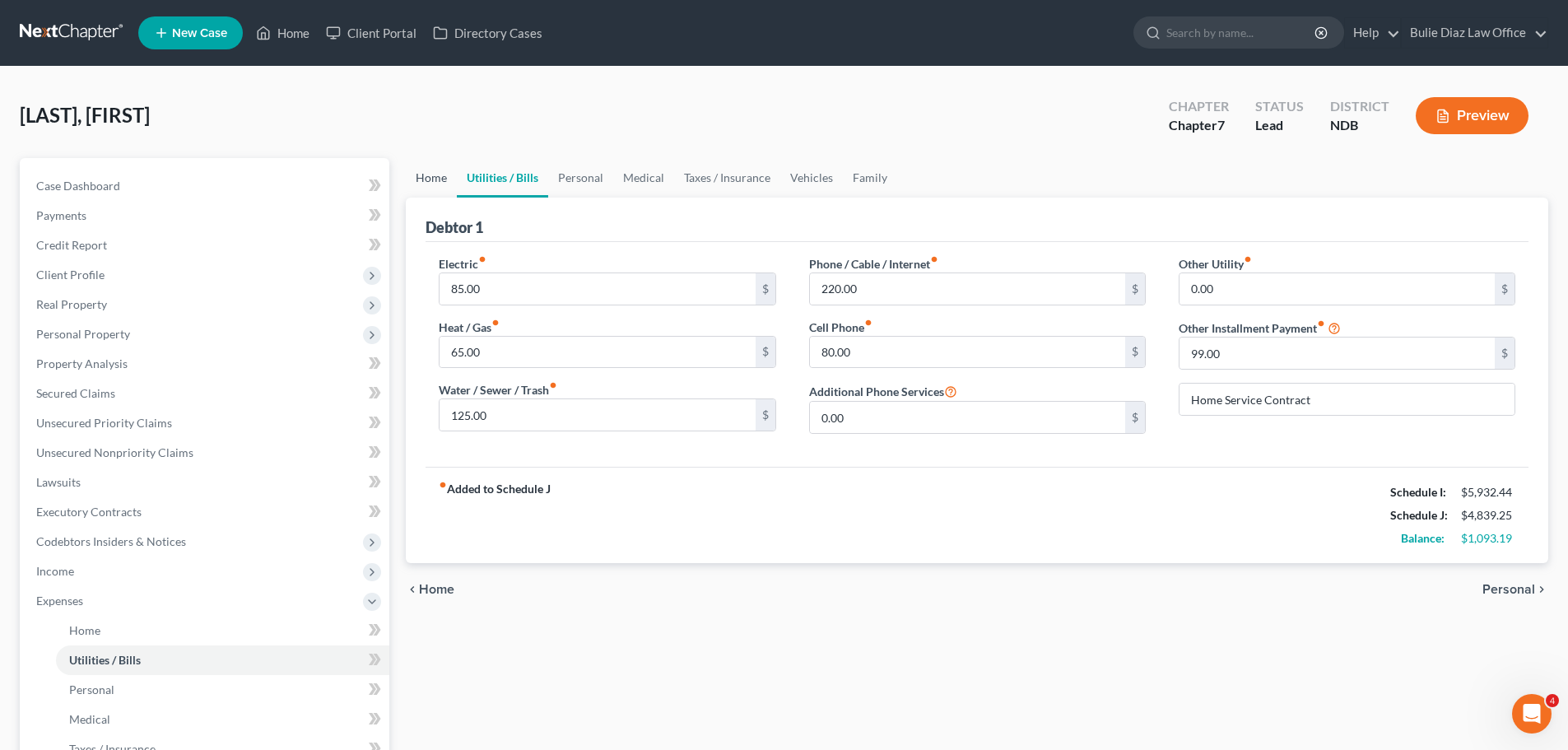 click on "Home" at bounding box center [431, 178] 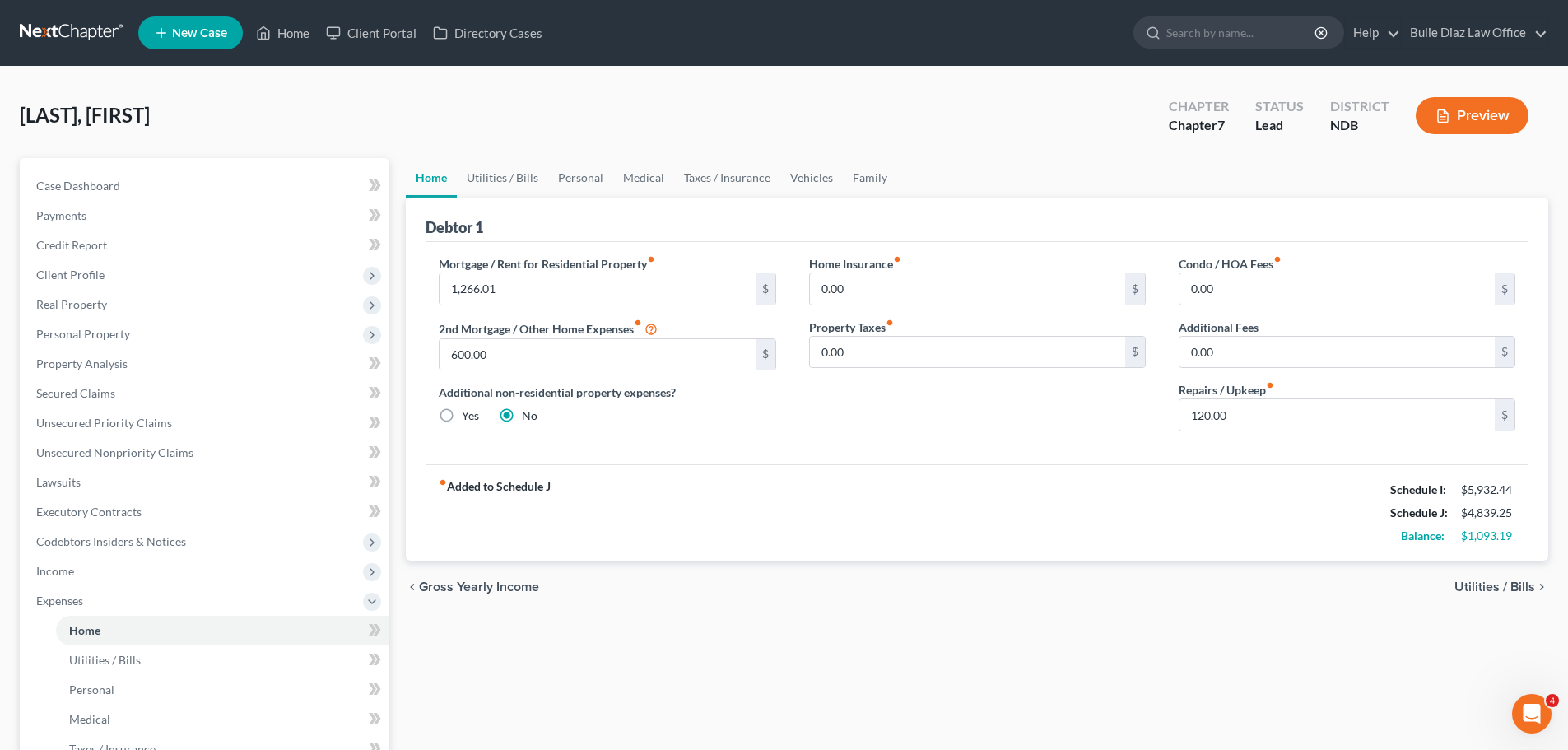 click on "Utilities / Bills" at bounding box center [1495, 587] 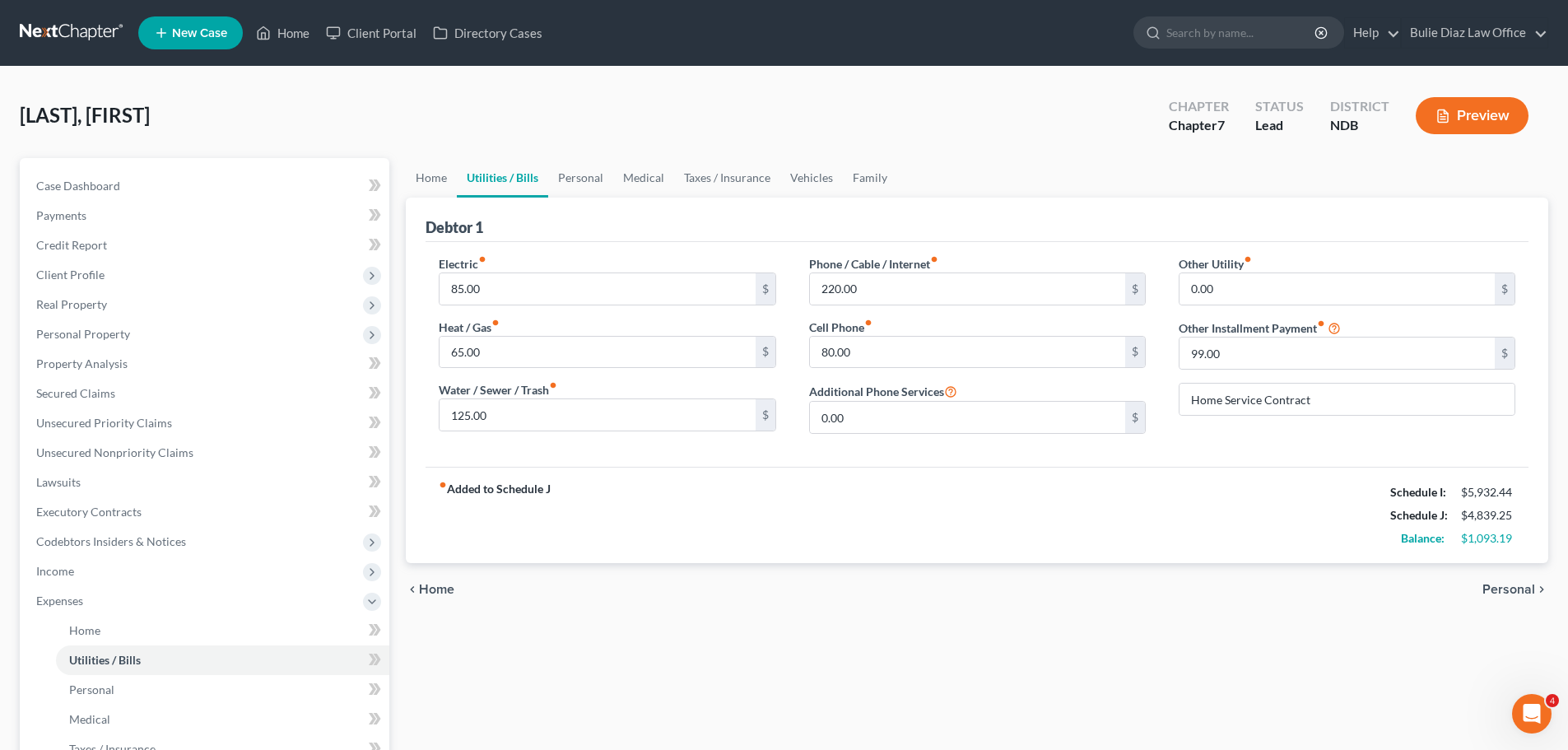 click on "Personal" at bounding box center [1509, 589] 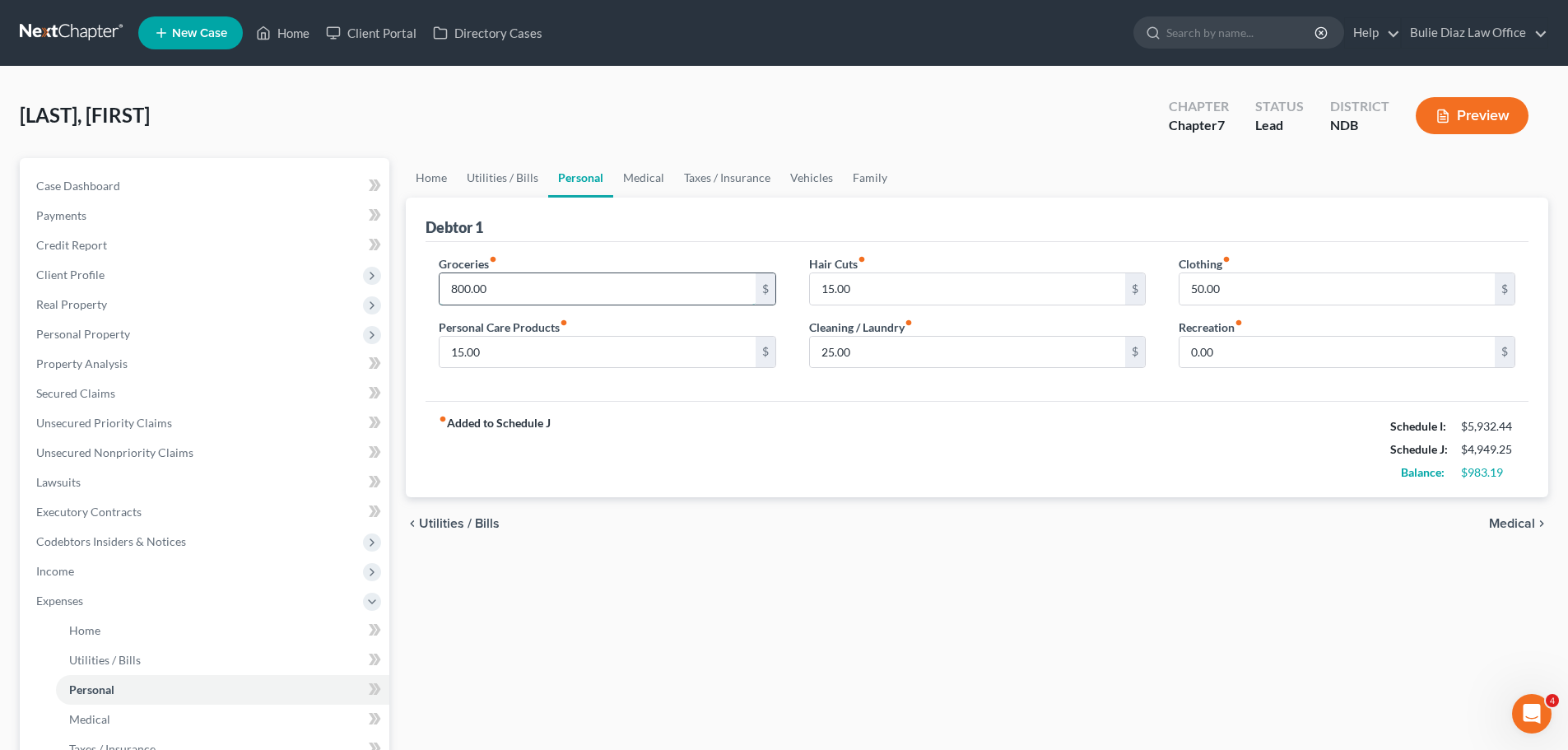 click on "800.00" at bounding box center (597, 289) 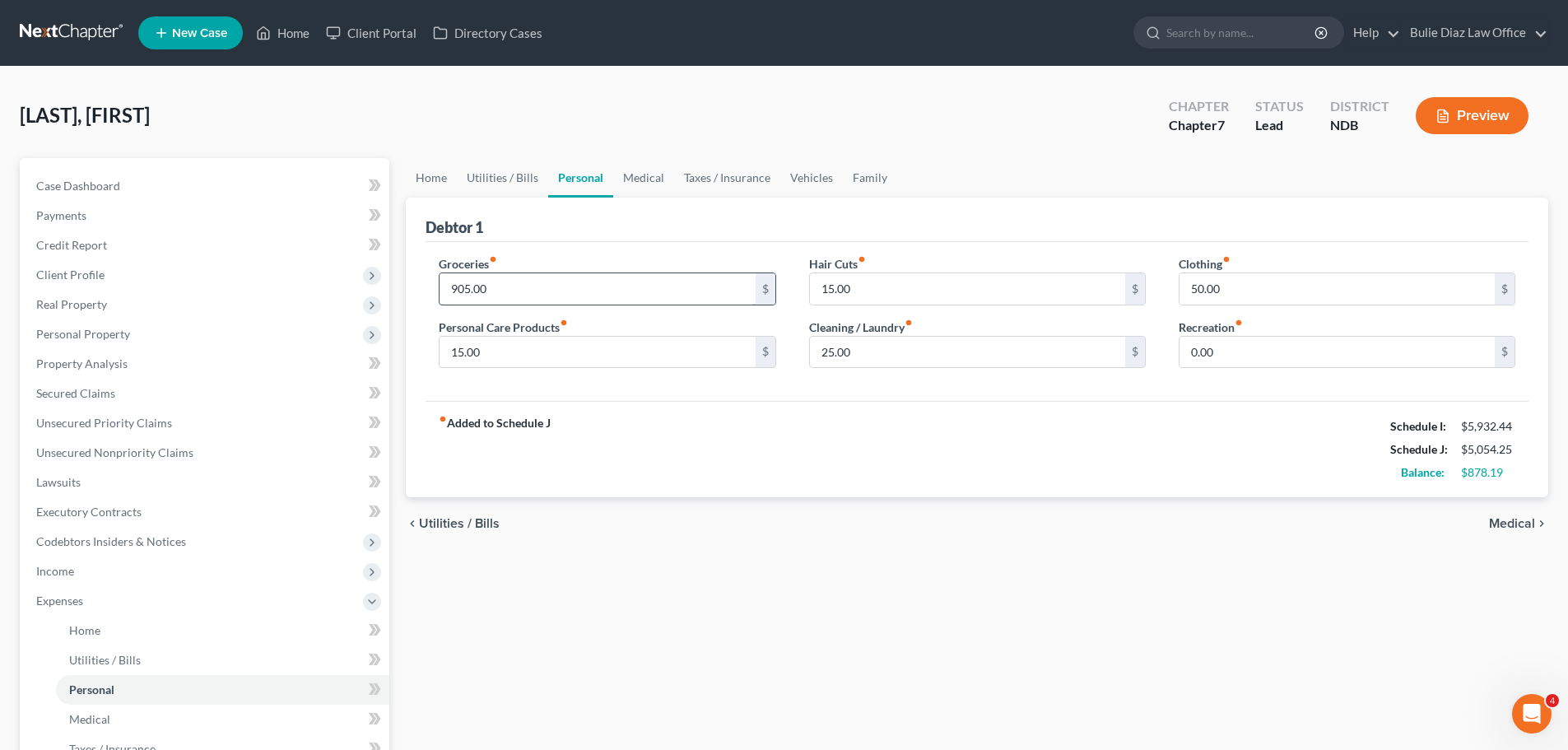 type on "905.00" 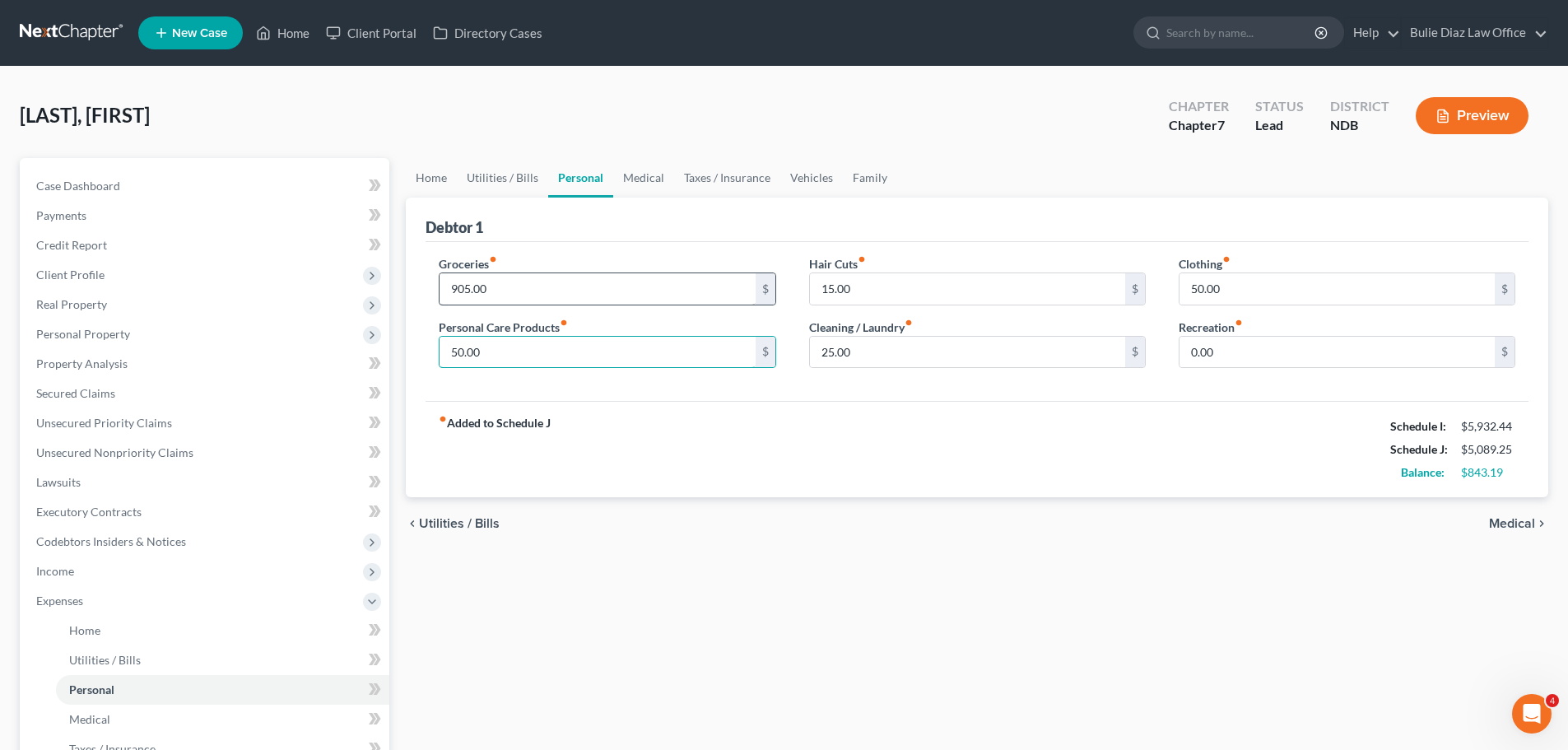type on "50.00" 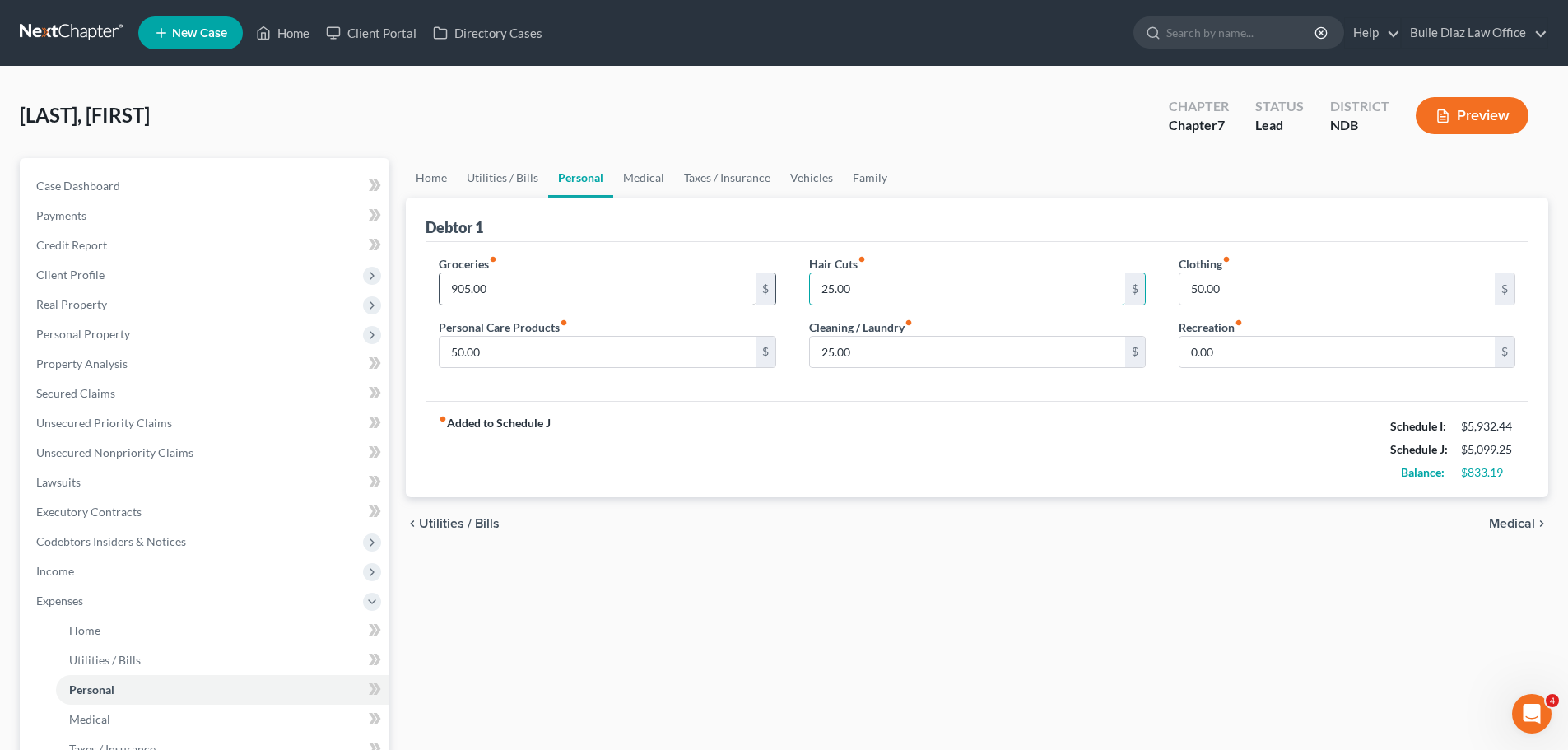type on "25.00" 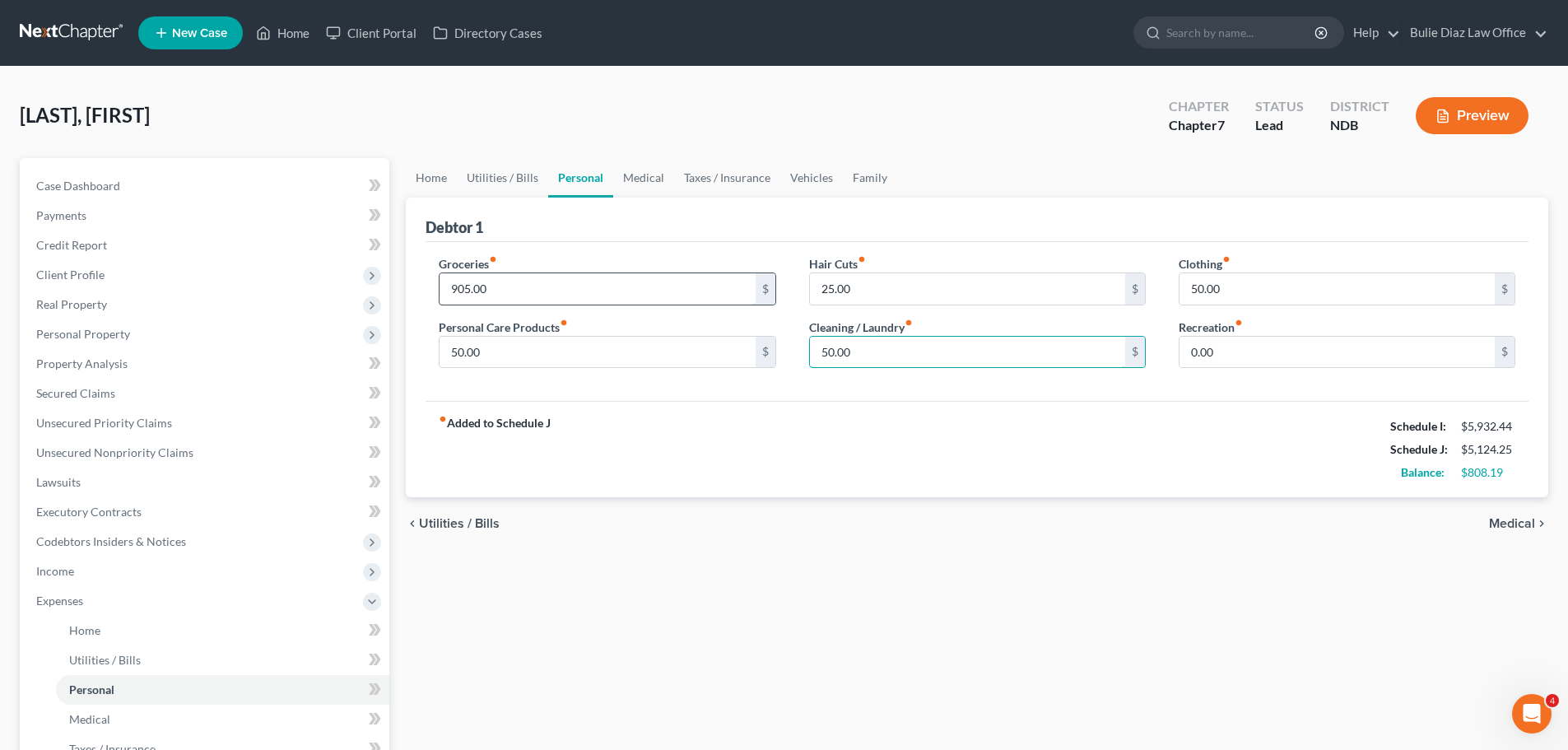 type on "50.00" 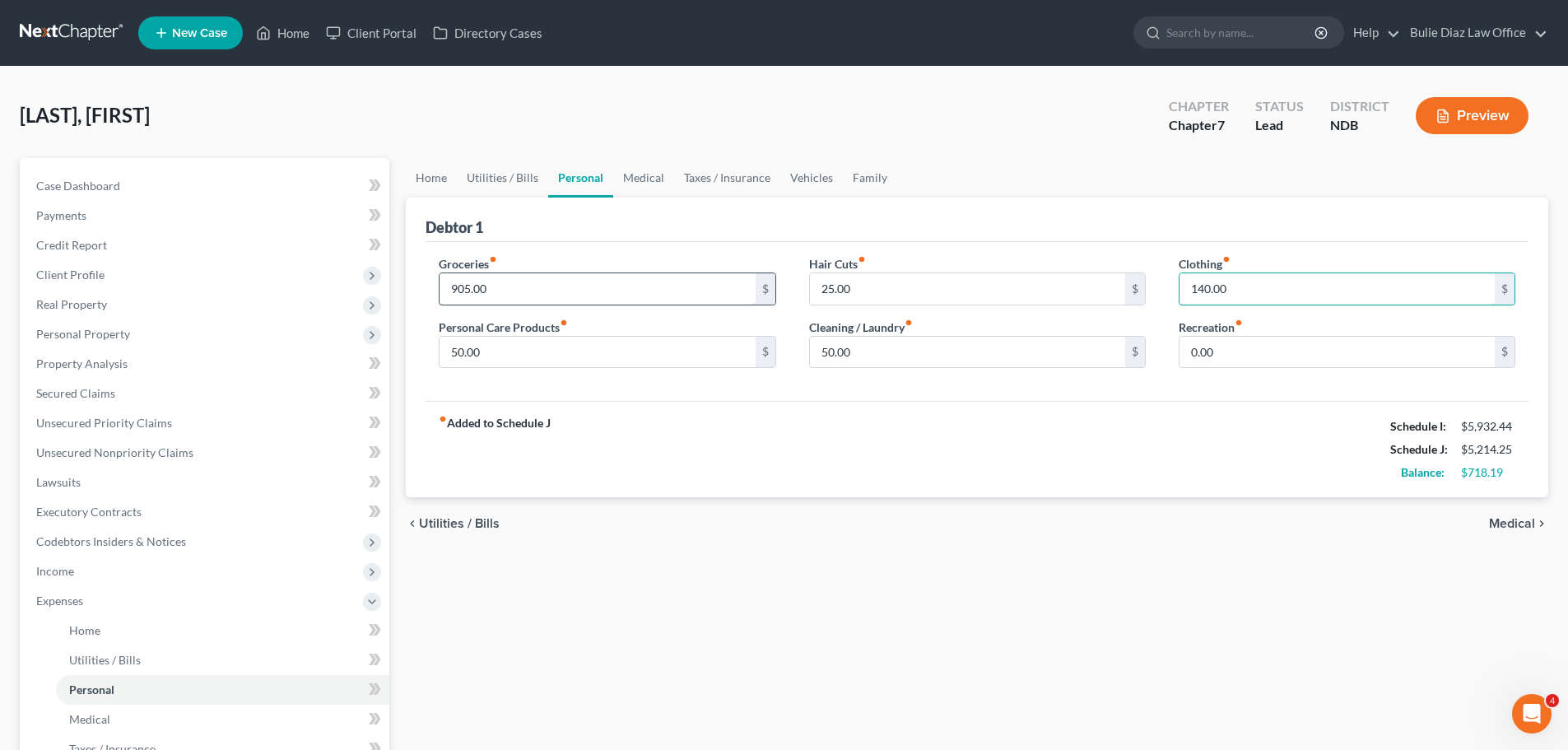 type on "140.00" 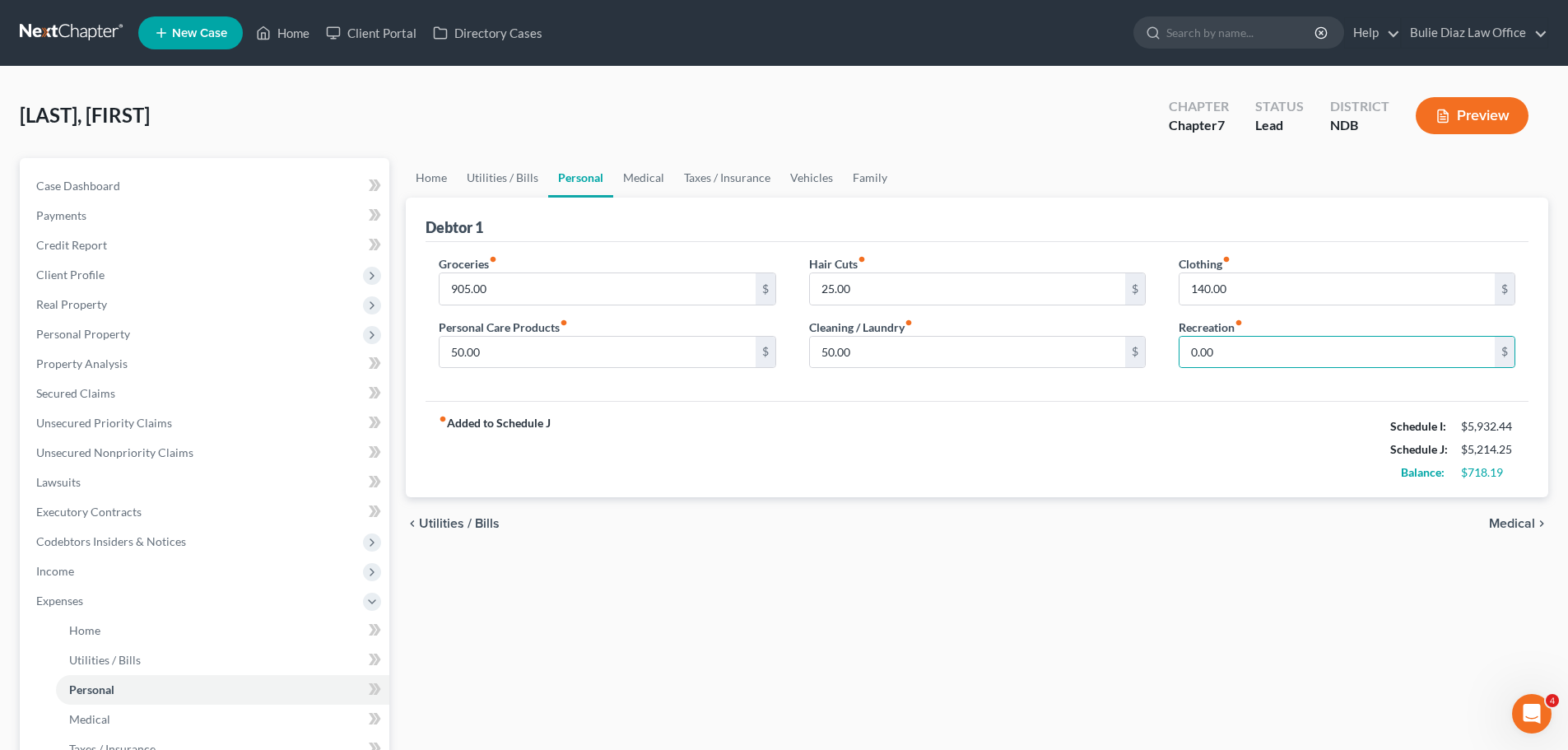 click on "Medical" at bounding box center (1512, 524) 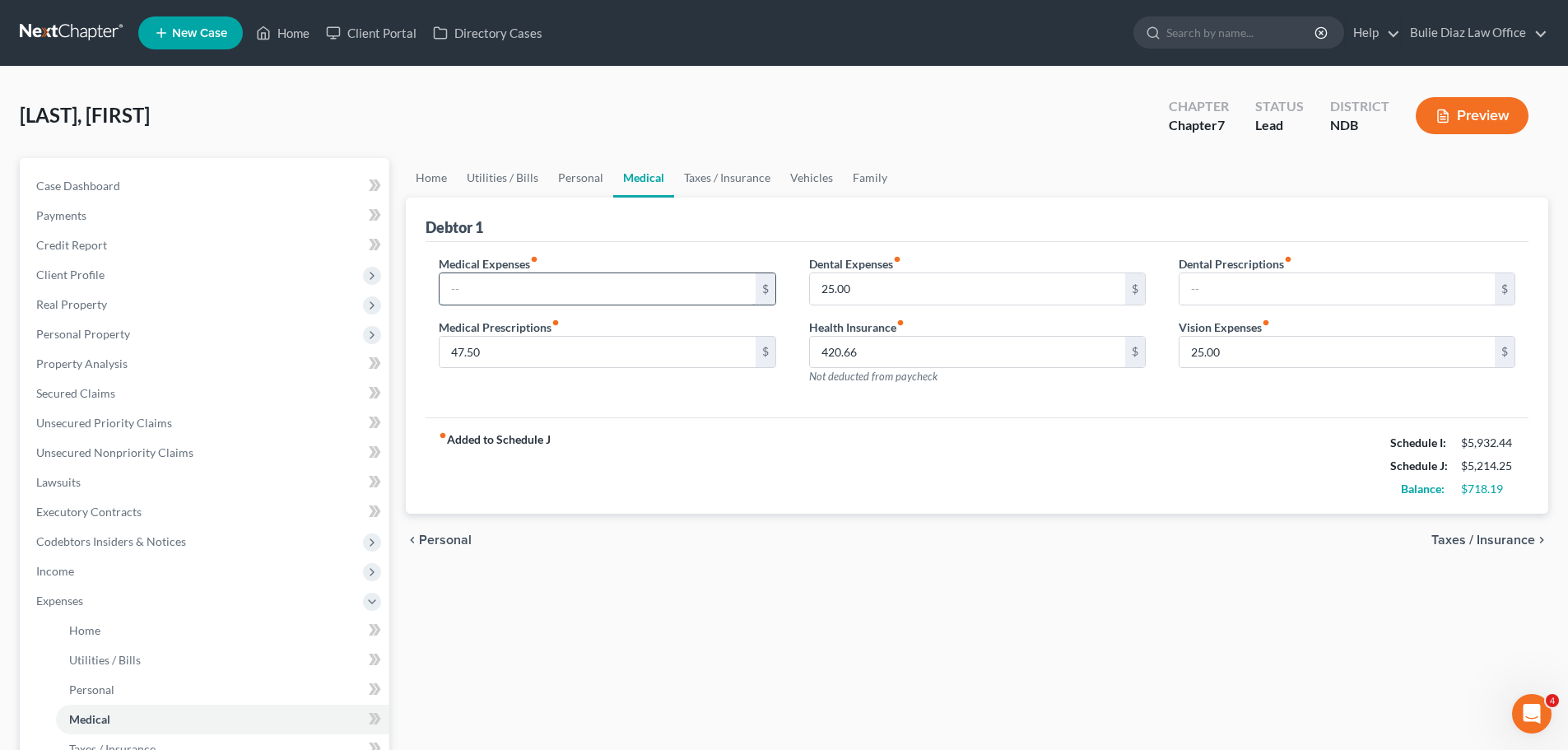 click at bounding box center (597, 289) 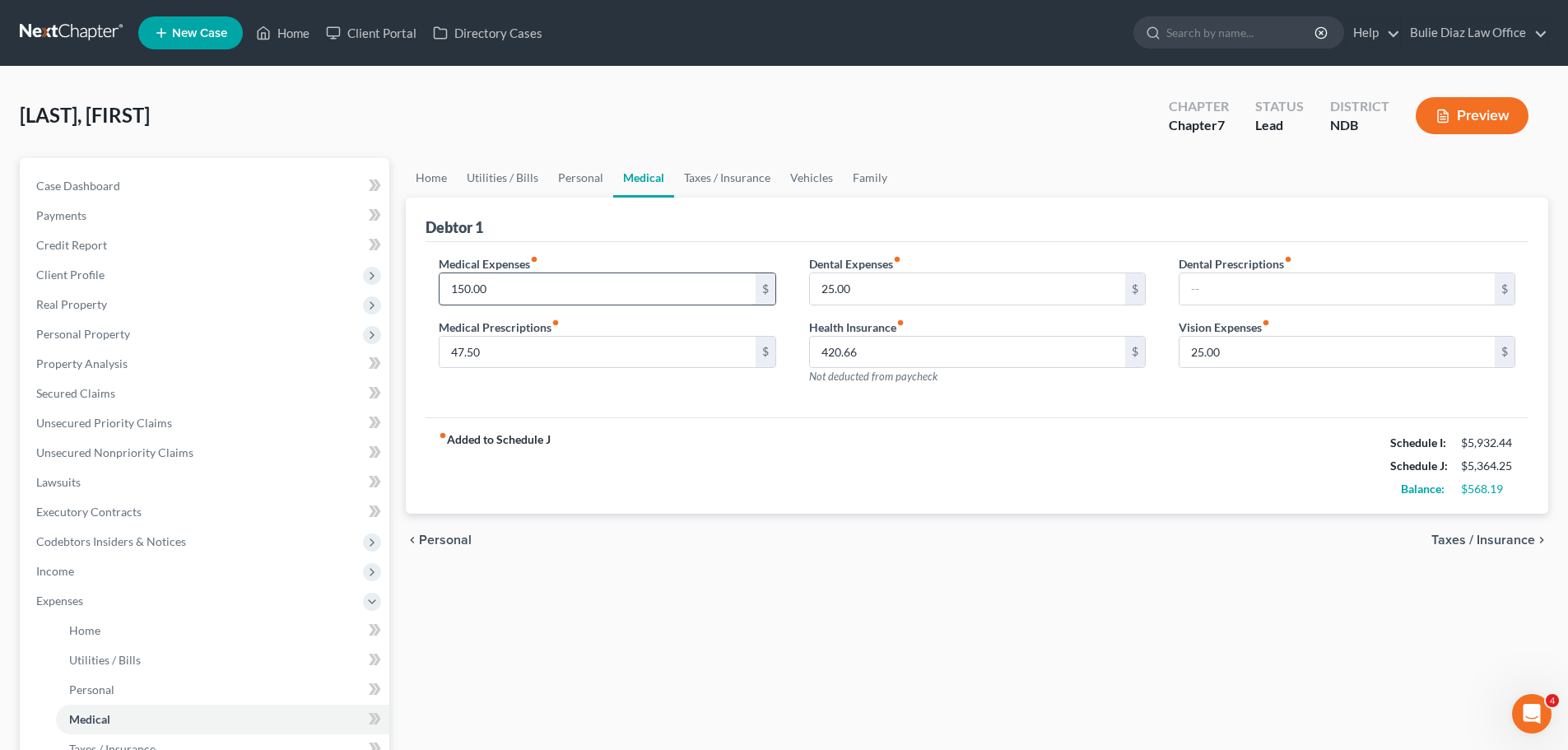 type on "150.00" 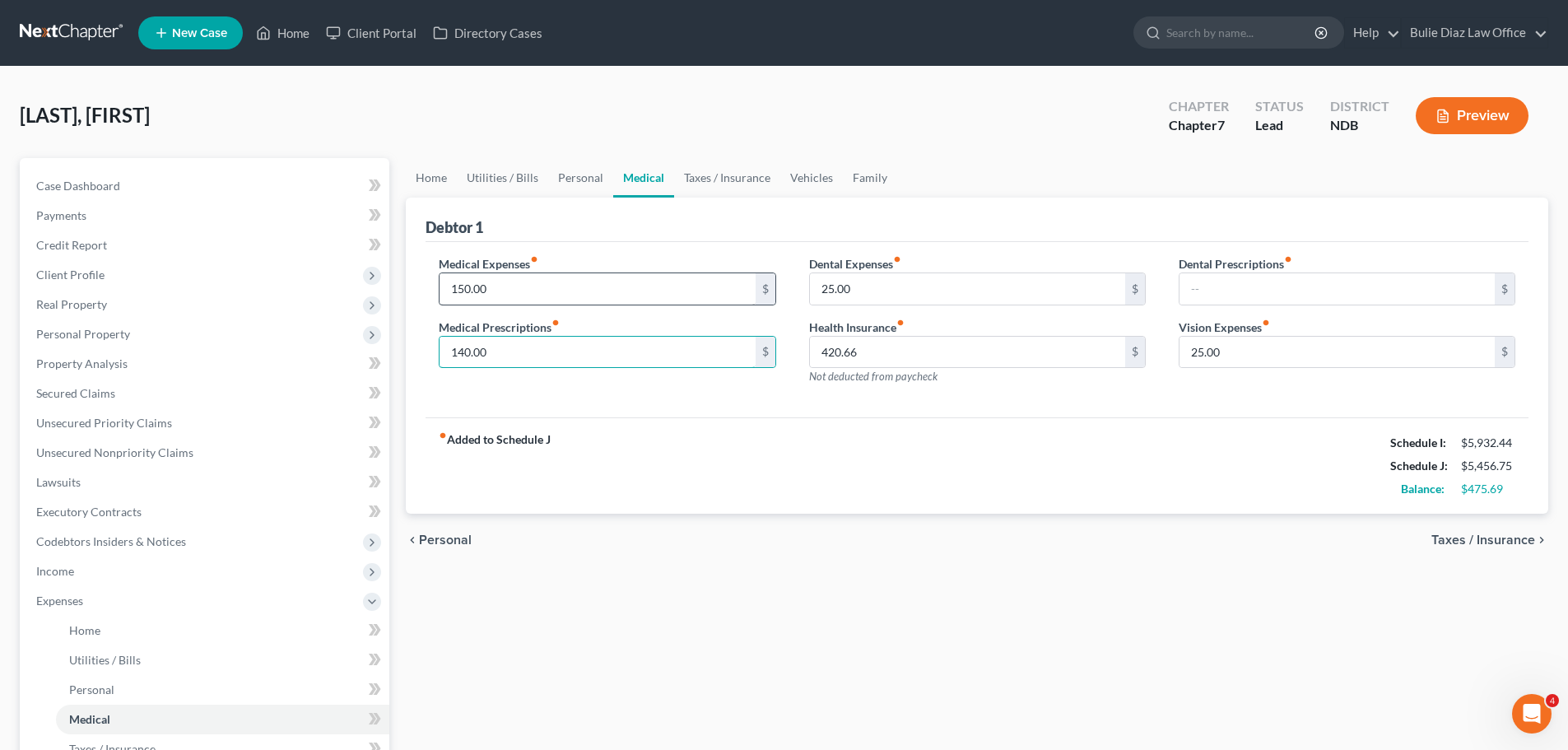 type on "140.00" 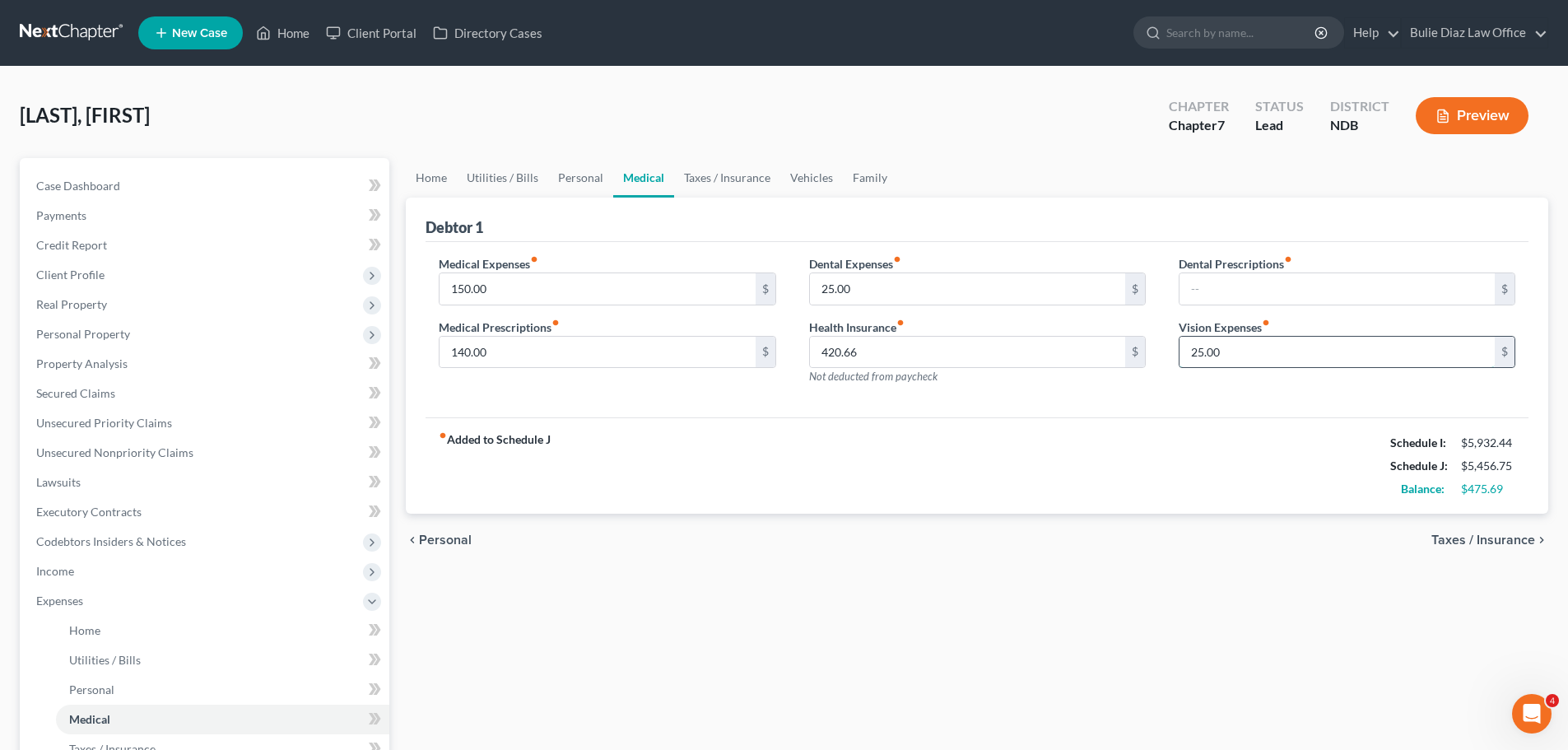 click on "25.00" at bounding box center [1337, 352] 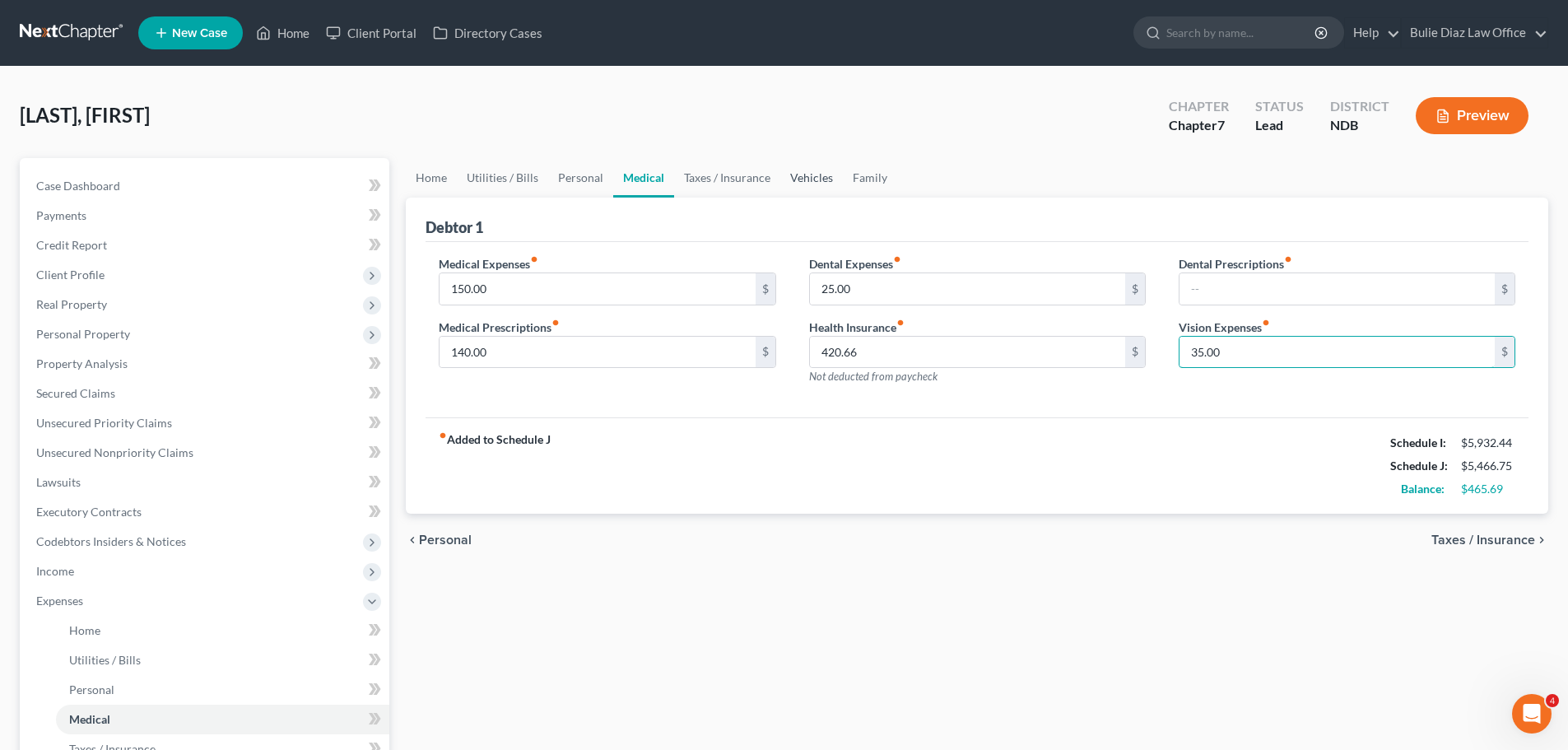 type on "35.00" 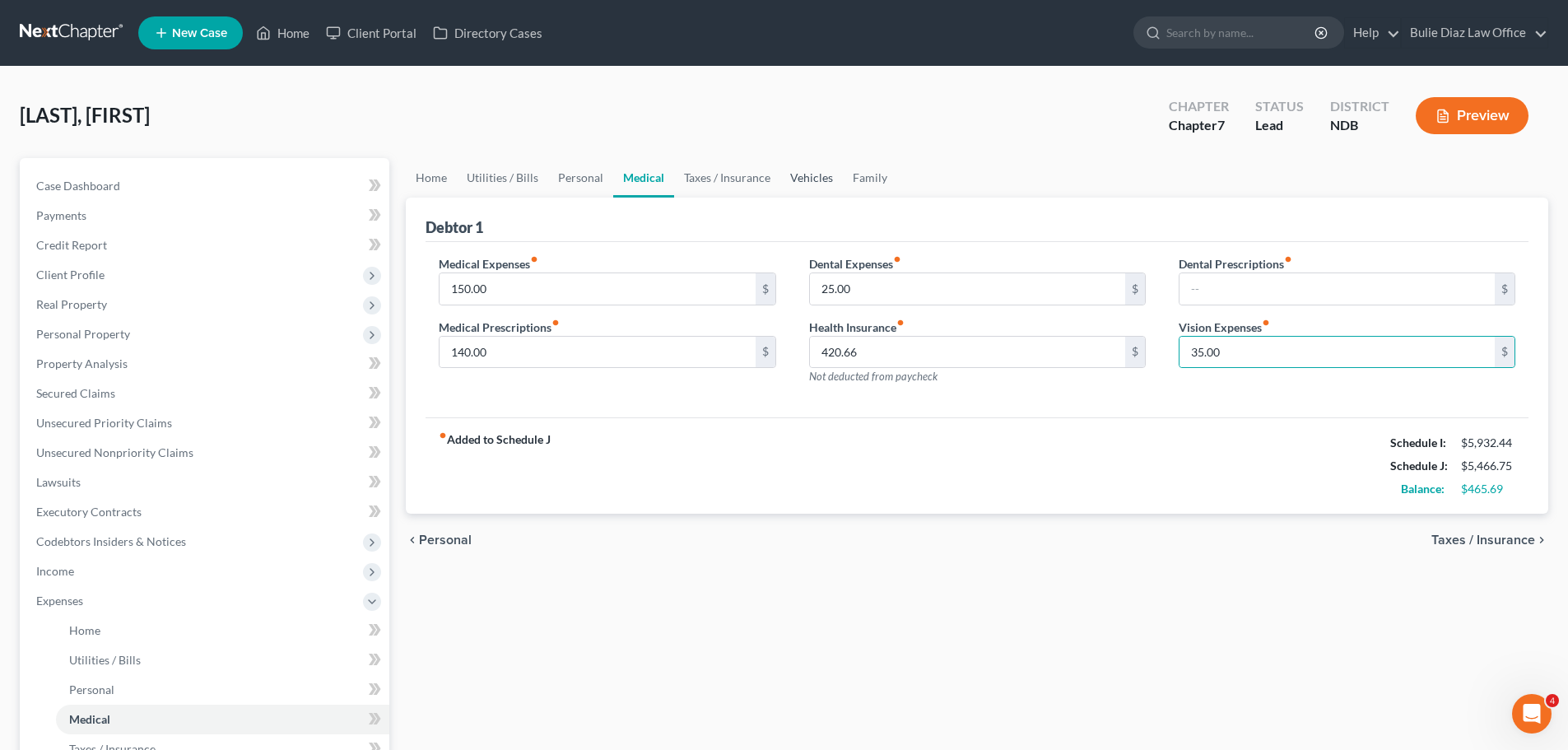 click on "Vehicles" at bounding box center [812, 178] 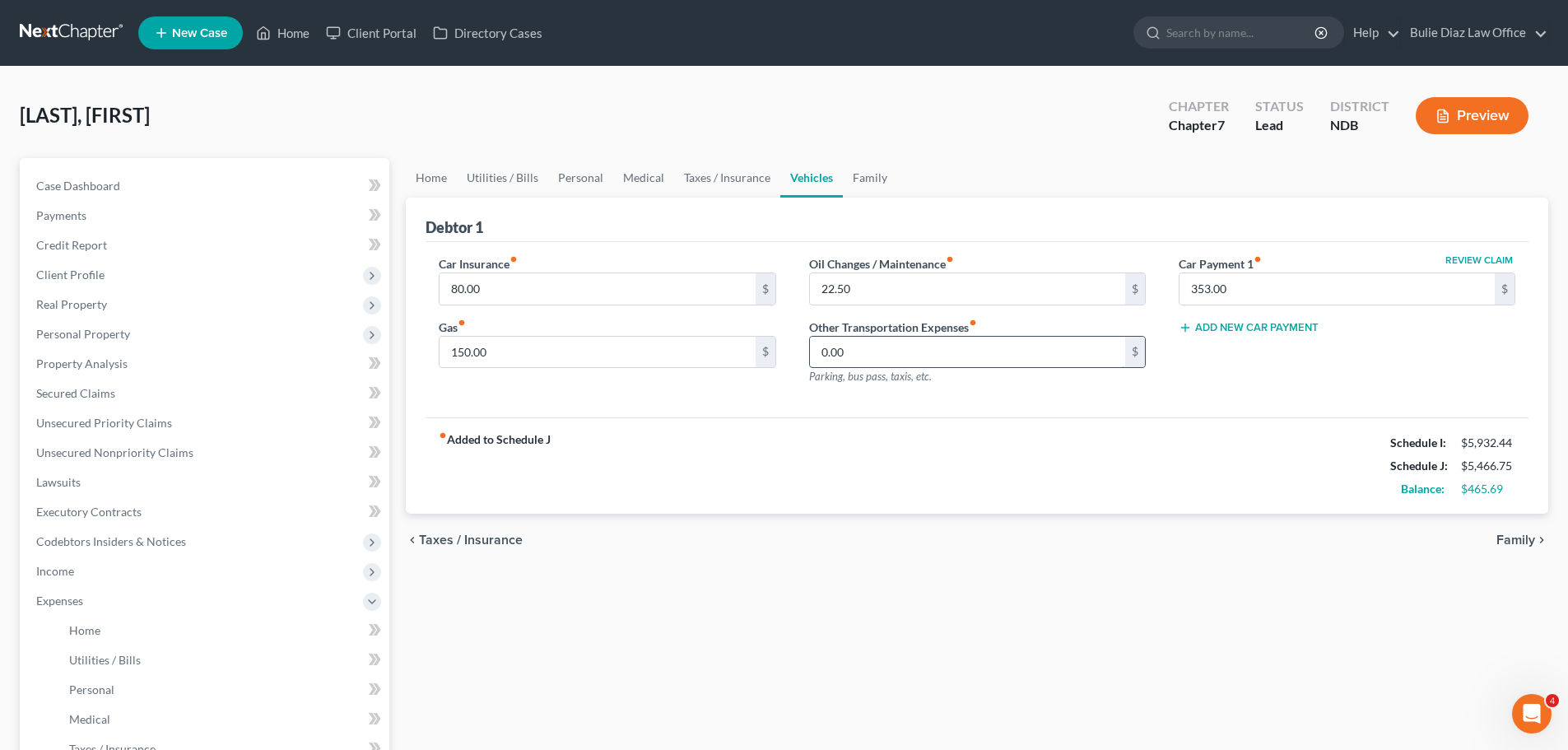 click on "0.00" at bounding box center [967, 352] 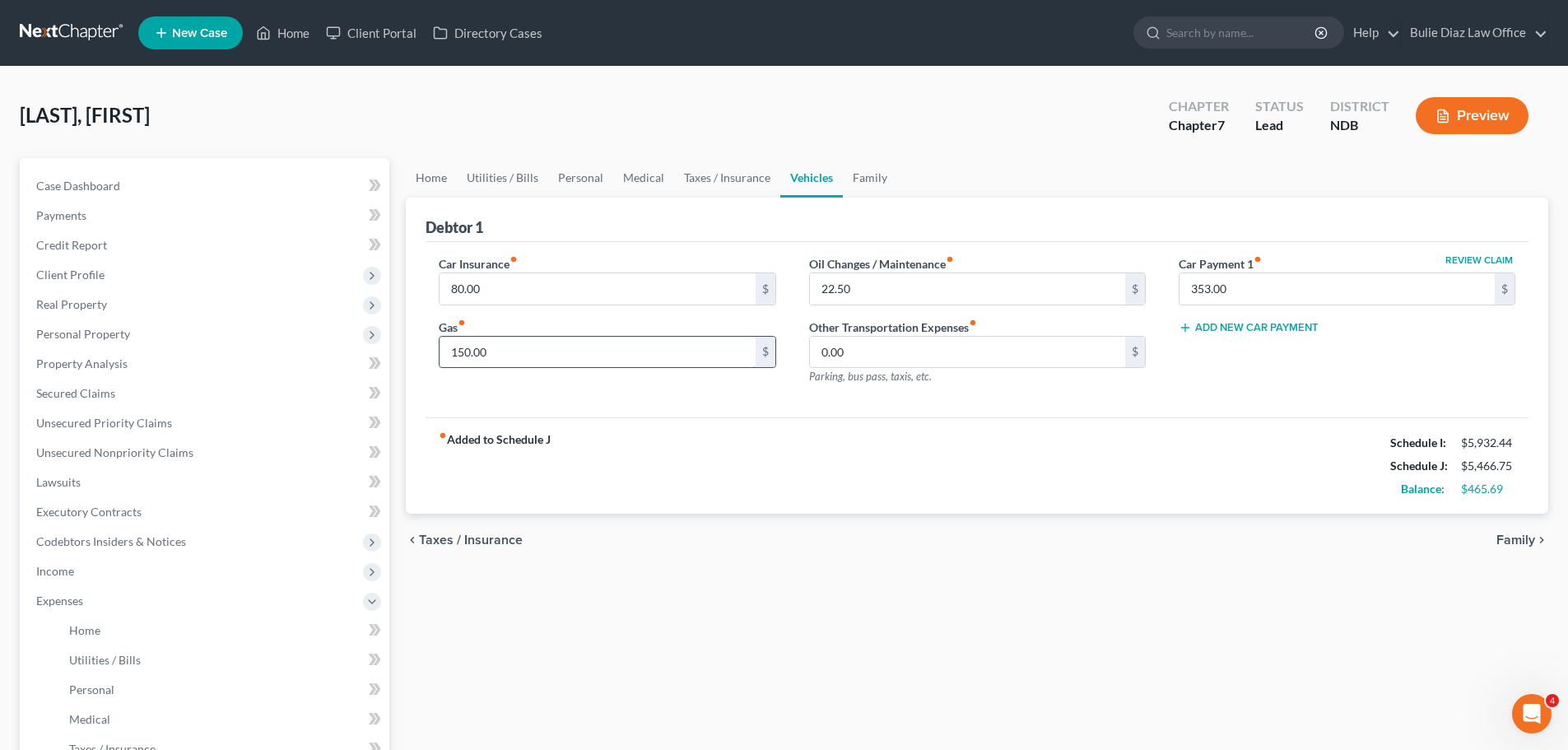 click on "150.00" at bounding box center (597, 352) 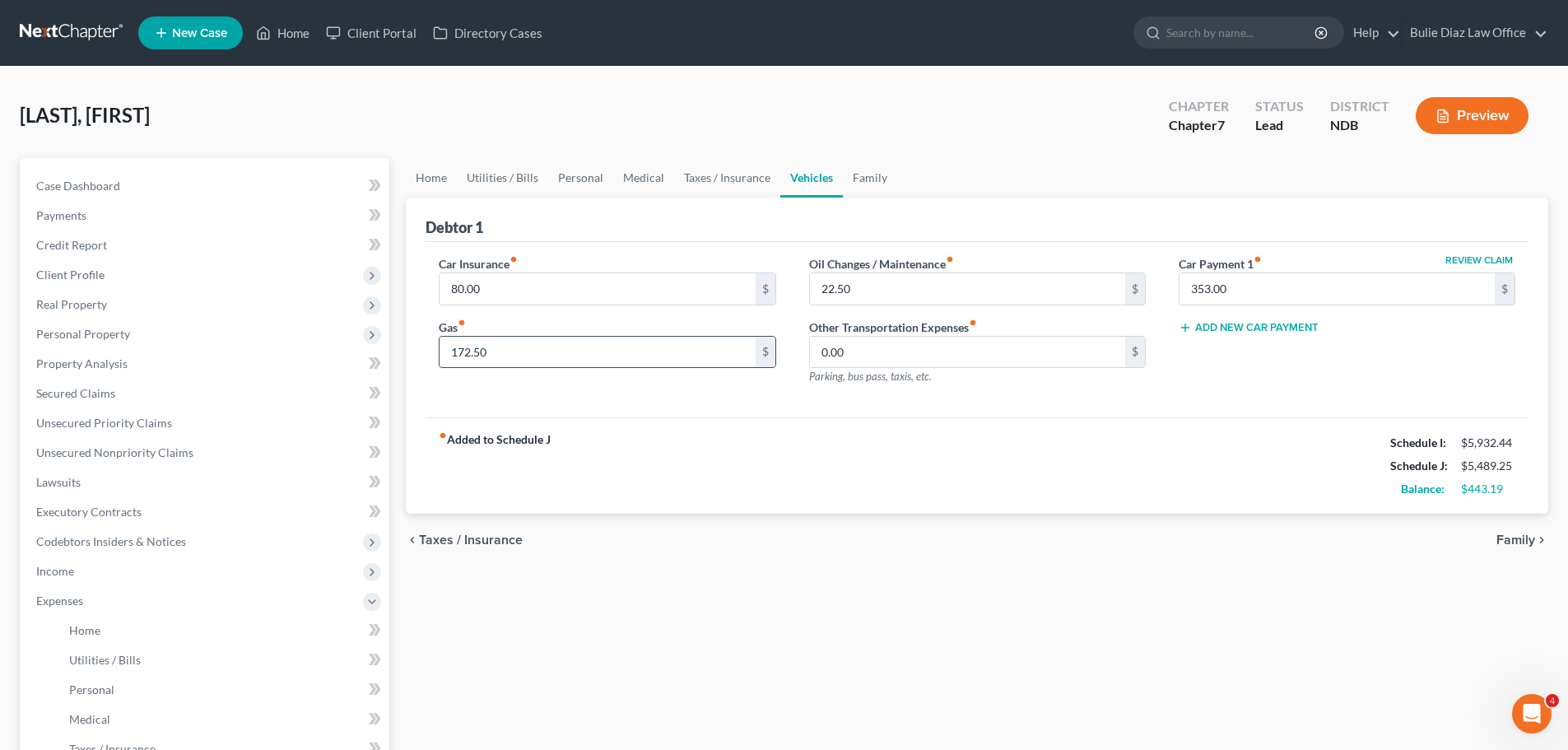 type on "172.50" 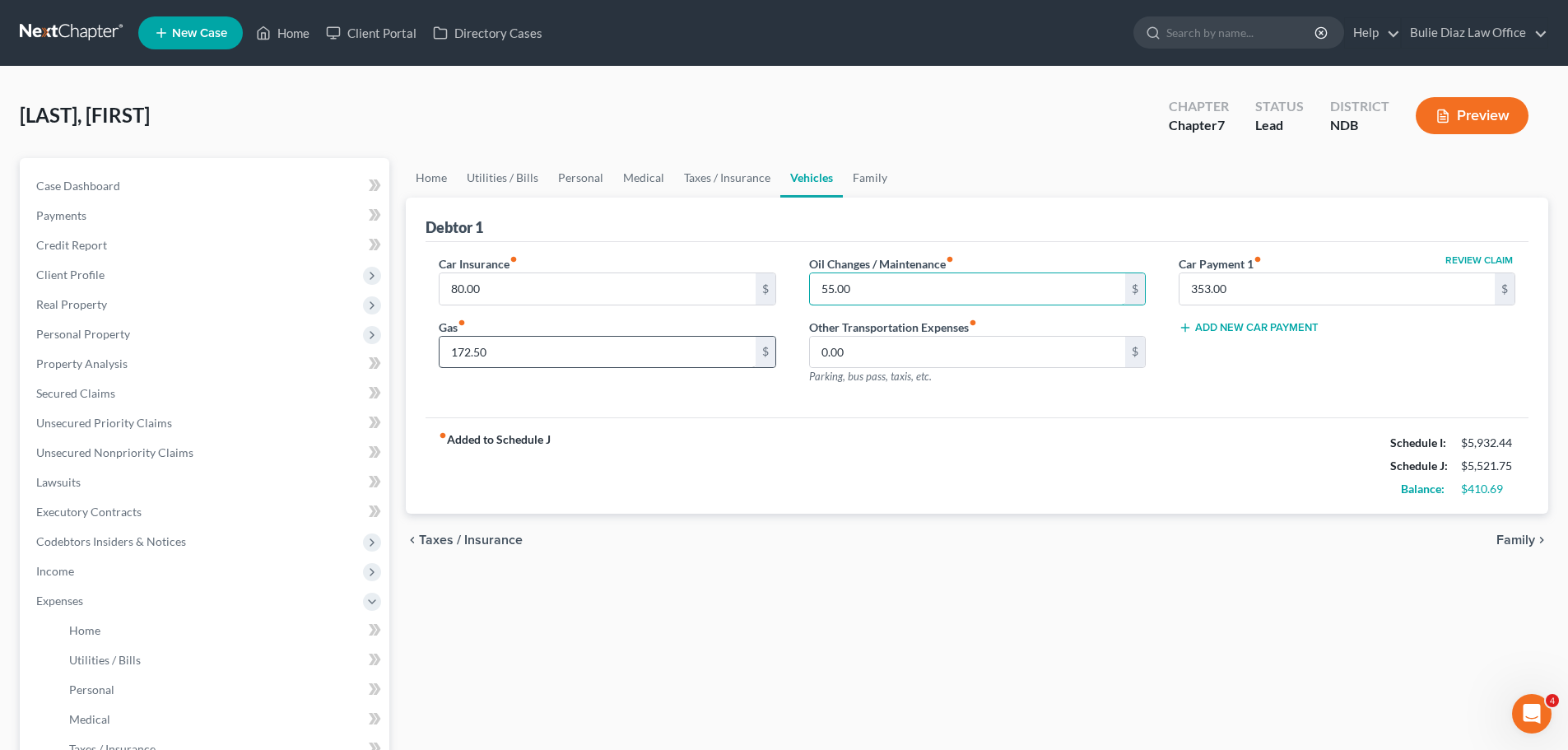 type on "55.00" 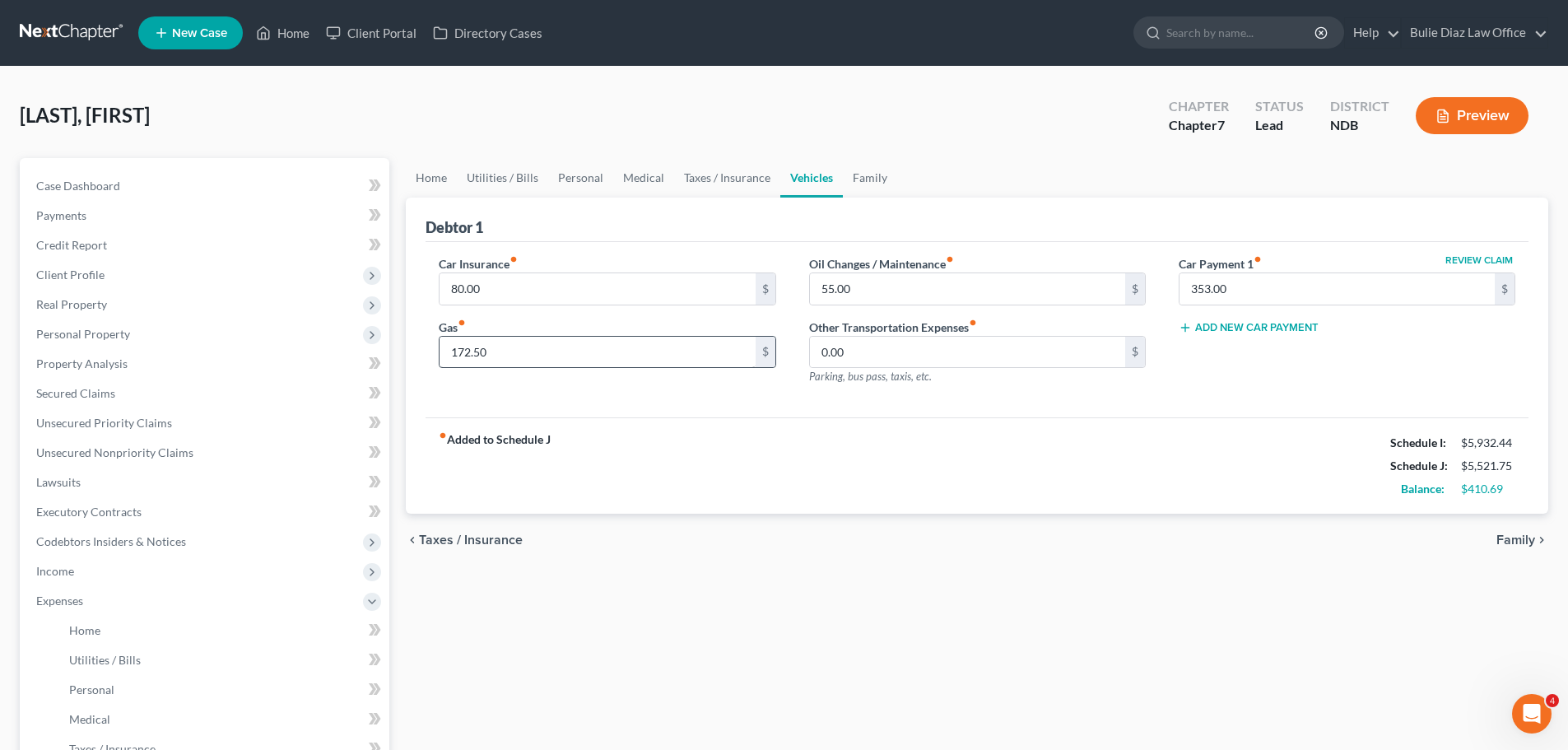 type 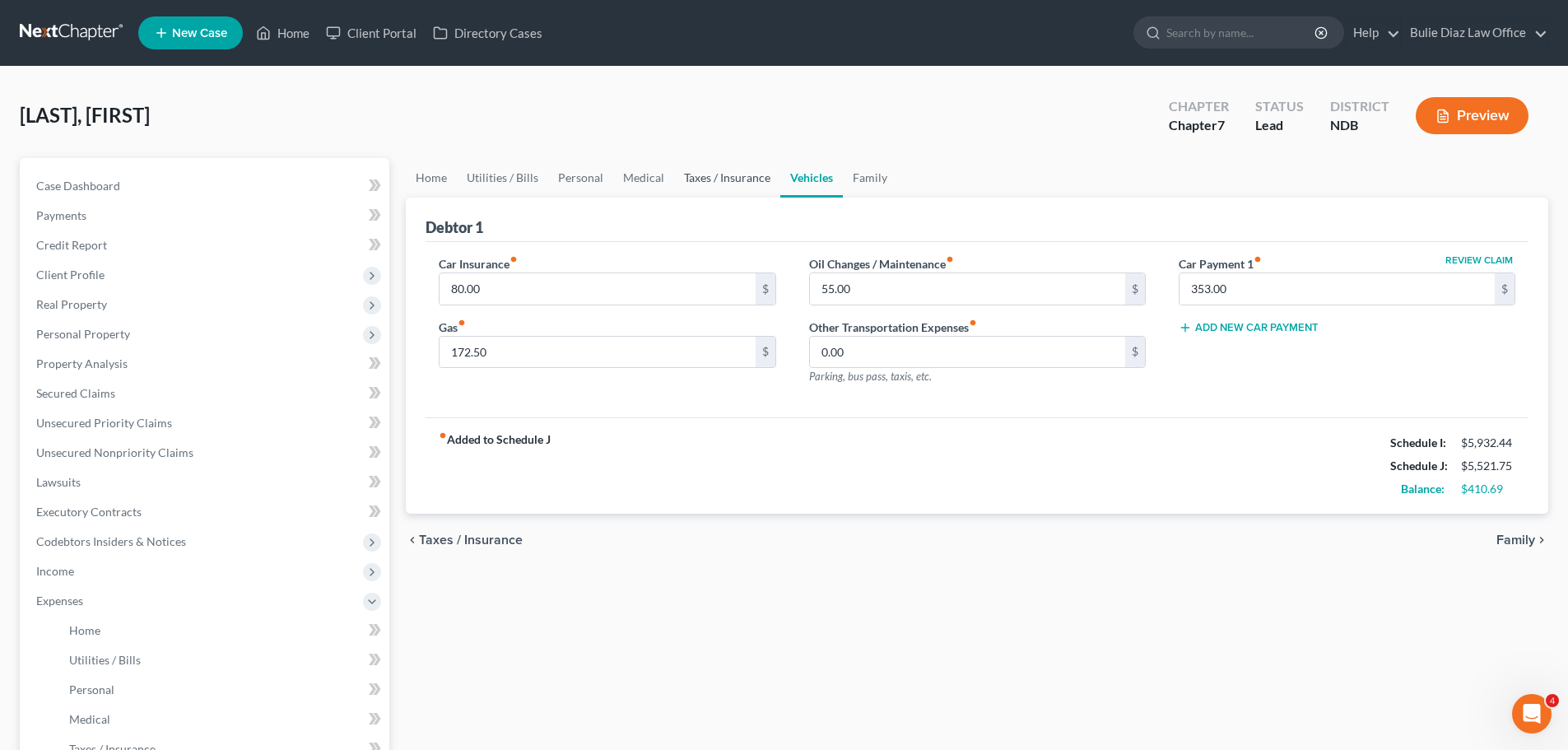 click on "Taxes / Insurance" at bounding box center [727, 178] 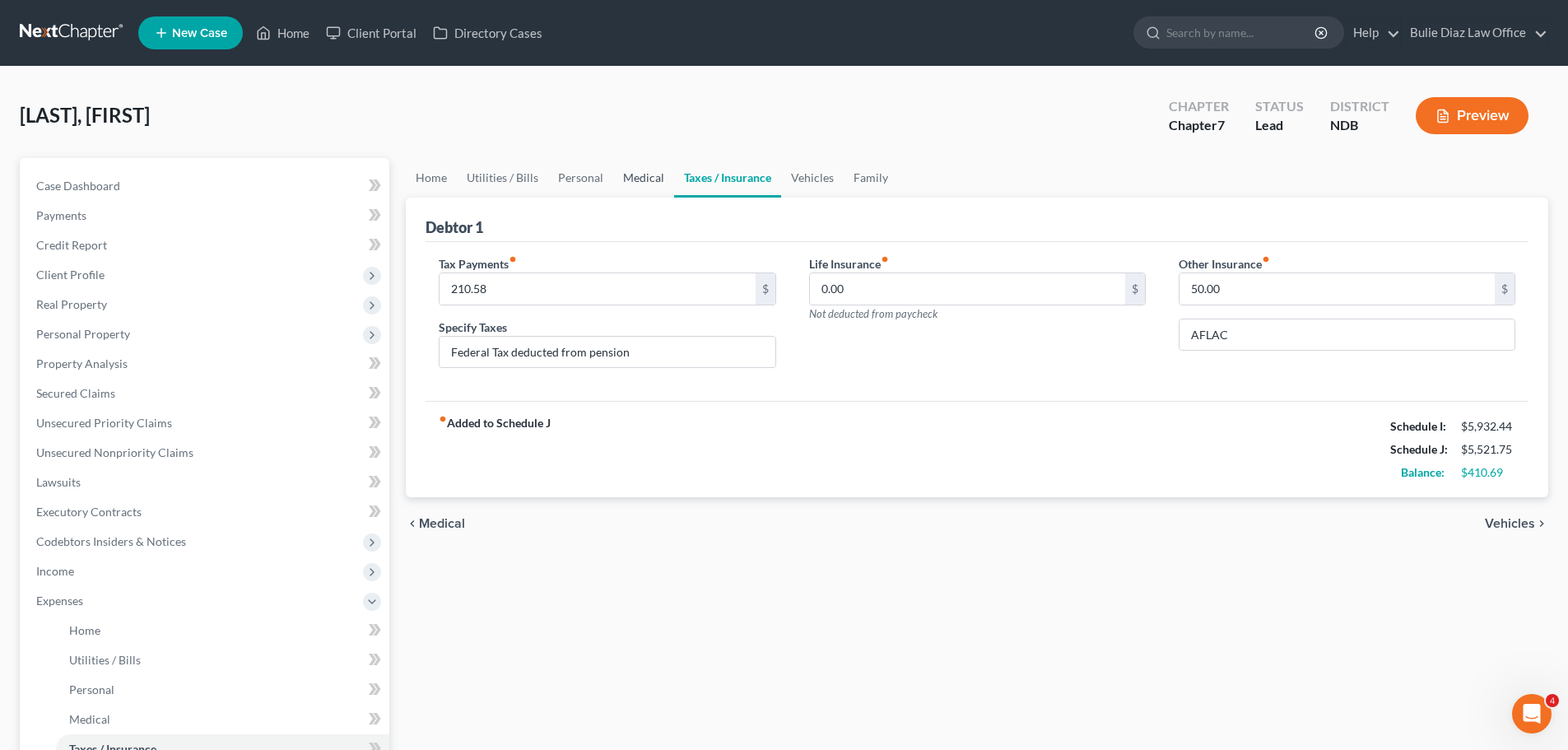 click on "Medical" at bounding box center [644, 178] 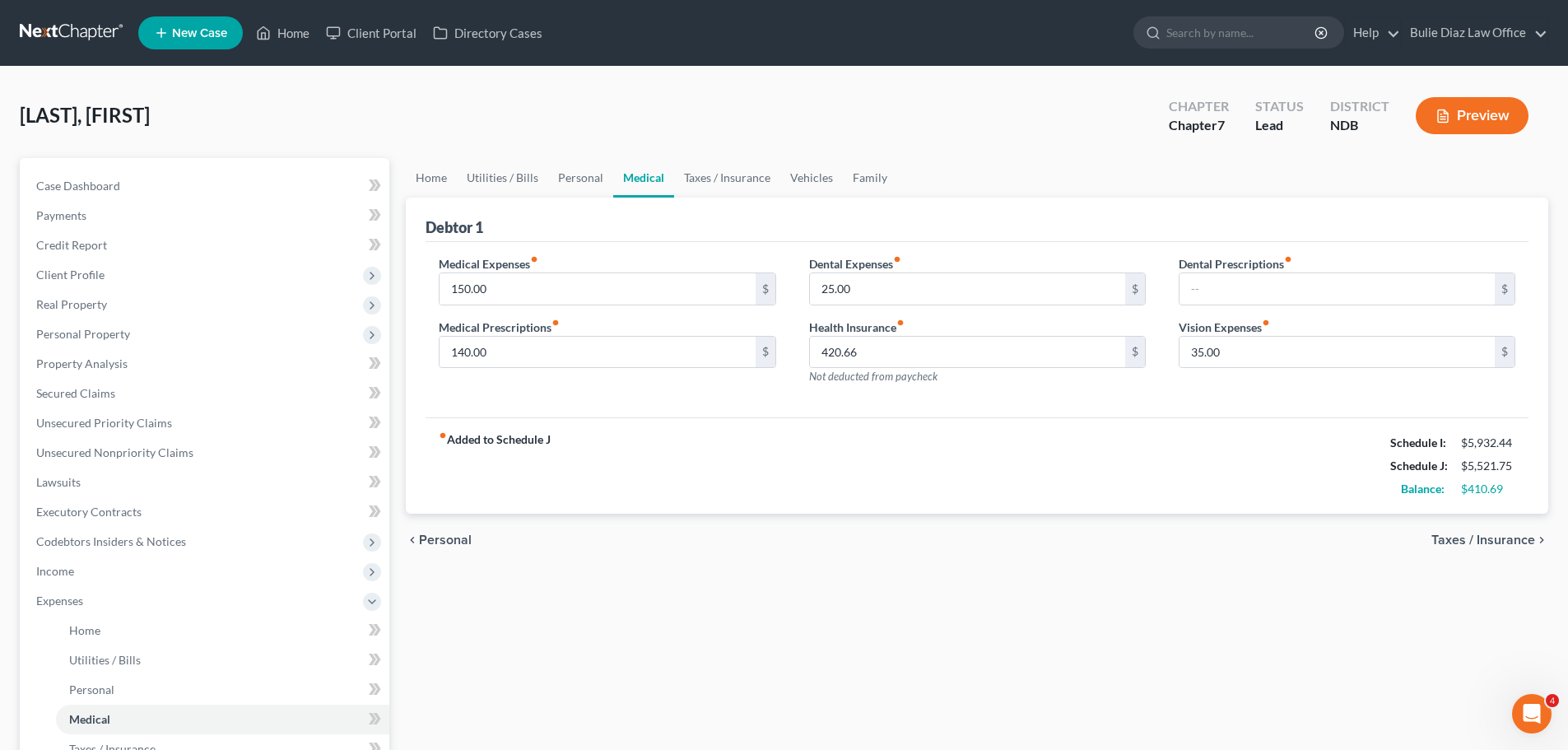 click on "Taxes / Insurance" at bounding box center (1483, 540) 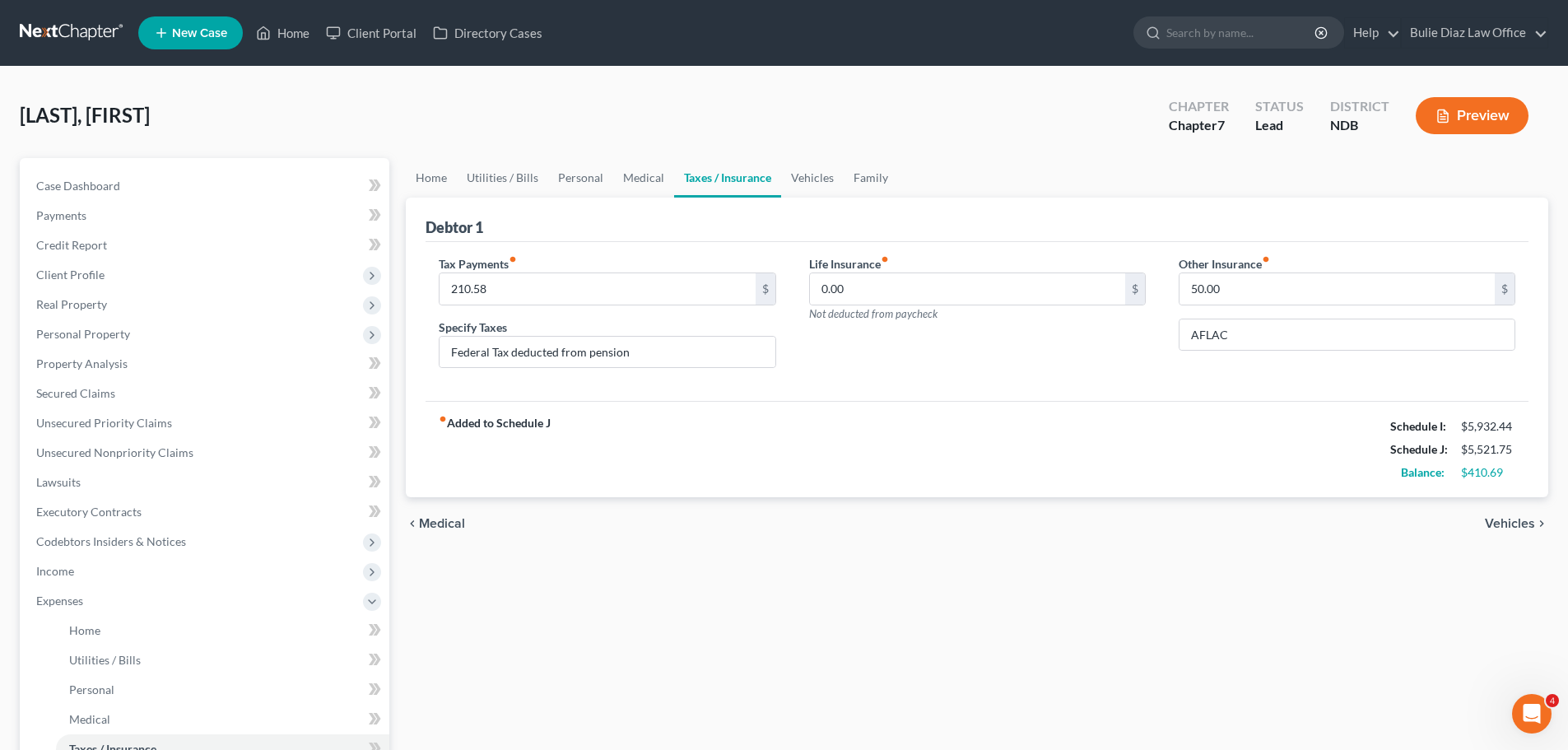 click on "Vehicles" at bounding box center (1510, 524) 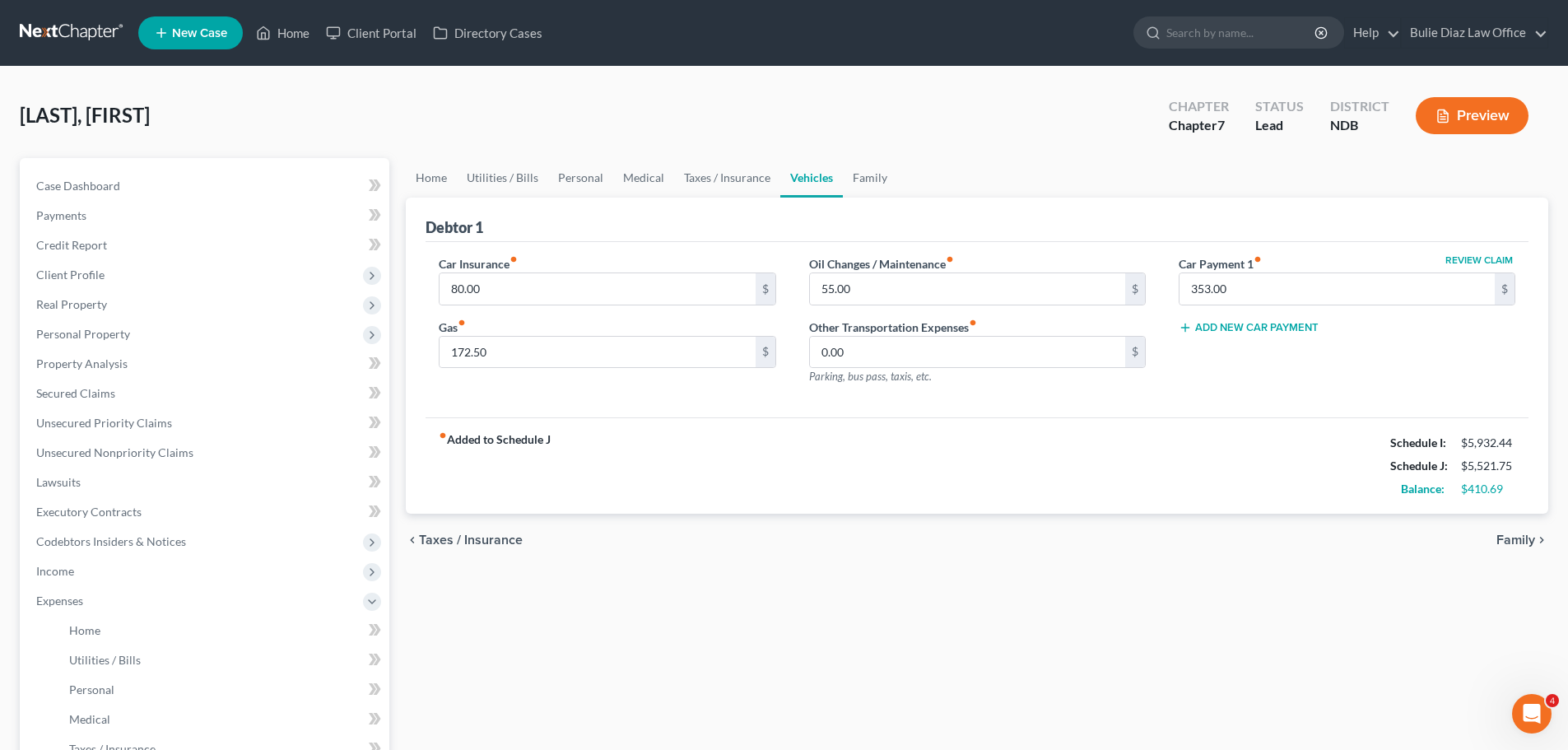 click on "Family" at bounding box center [1515, 540] 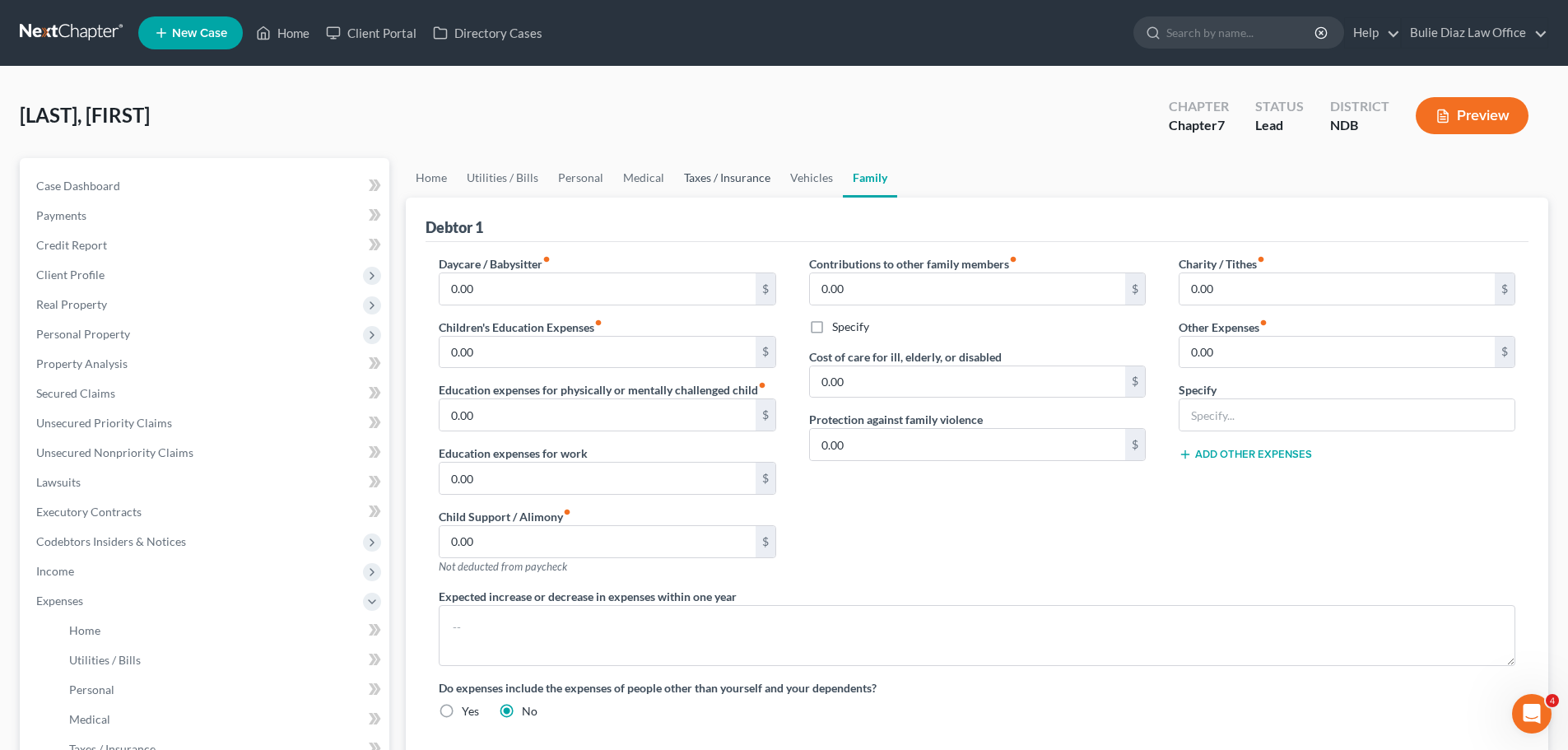 click on "Taxes / Insurance" at bounding box center [727, 178] 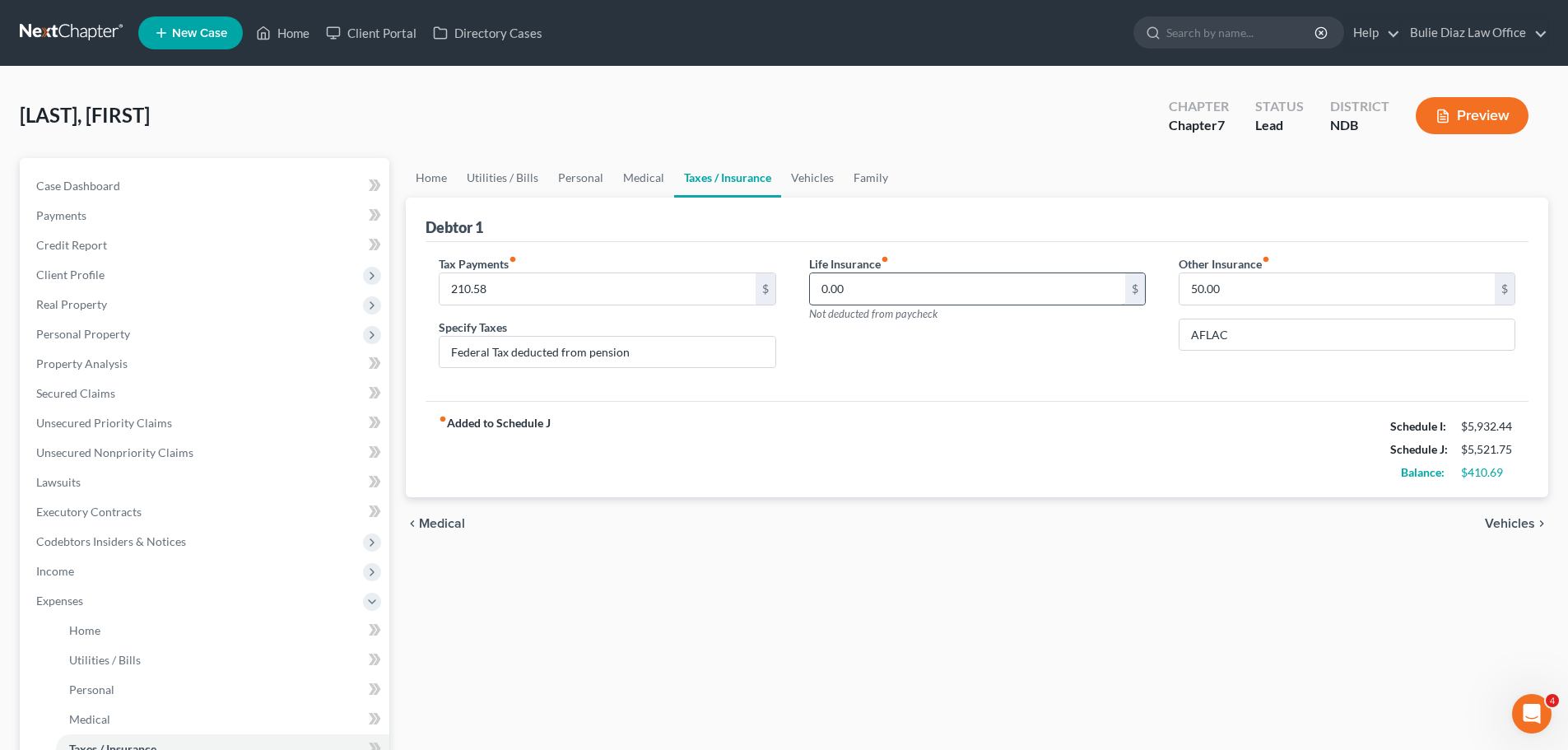 click on "0.00" at bounding box center [967, 289] 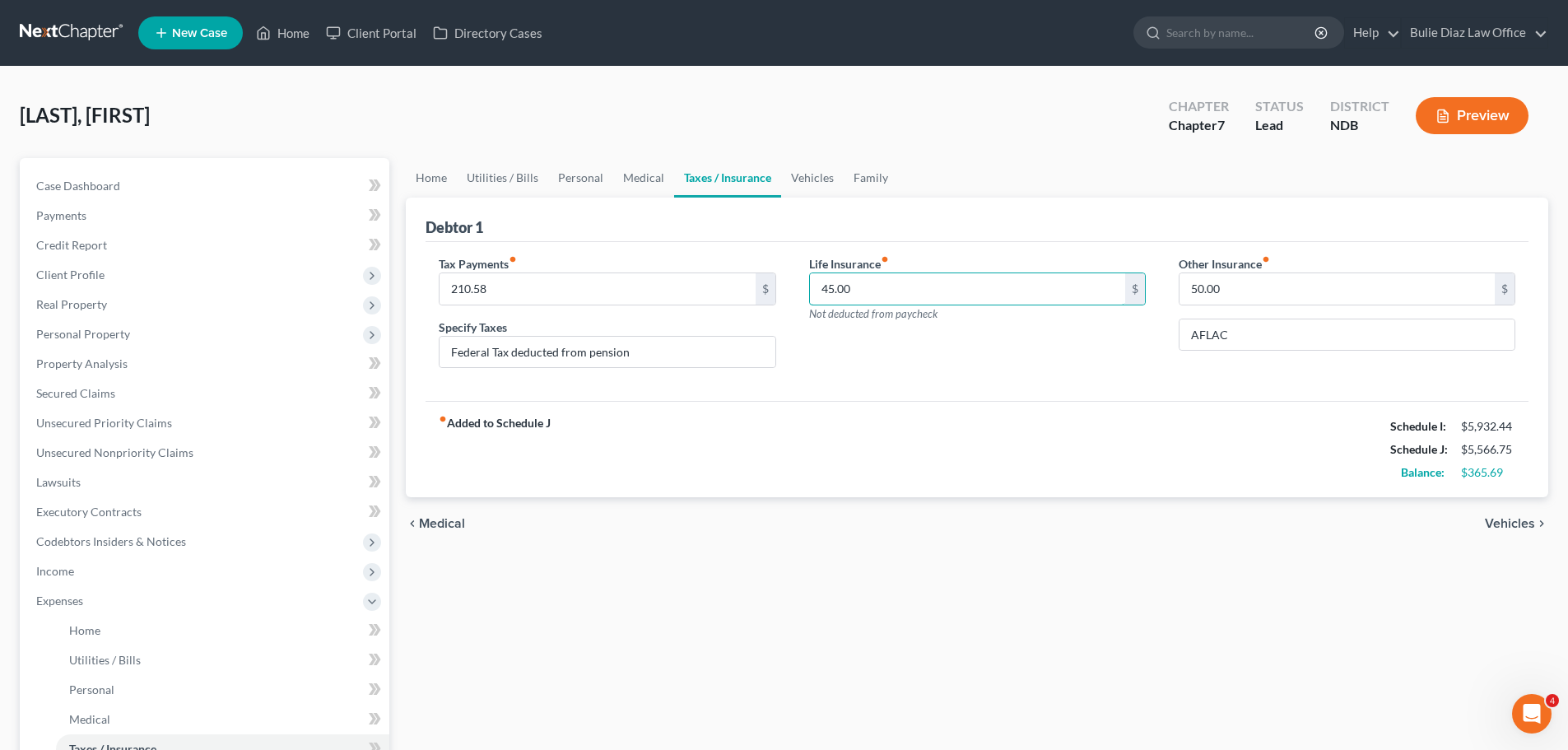 type on "45.00" 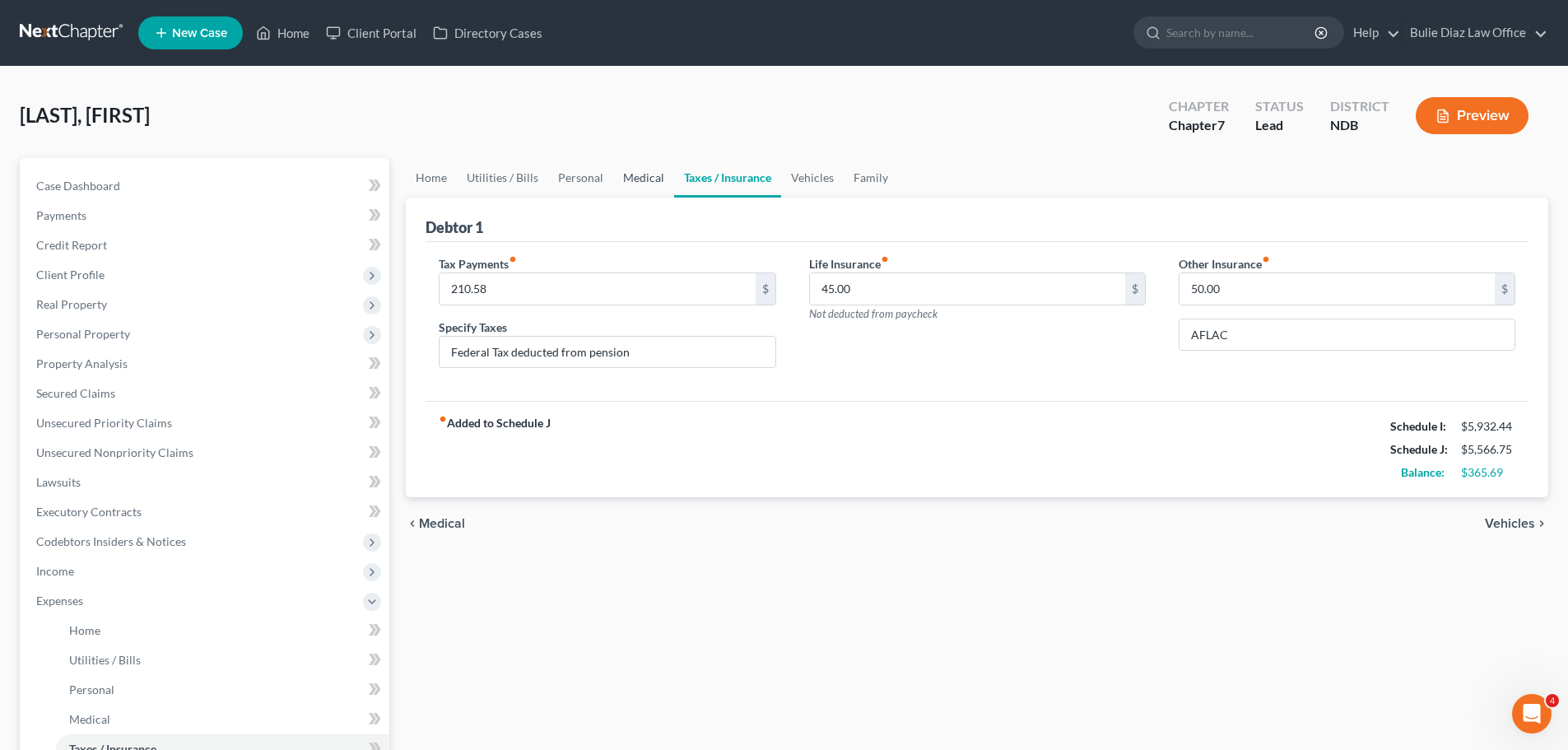 click on "Medical" at bounding box center [644, 178] 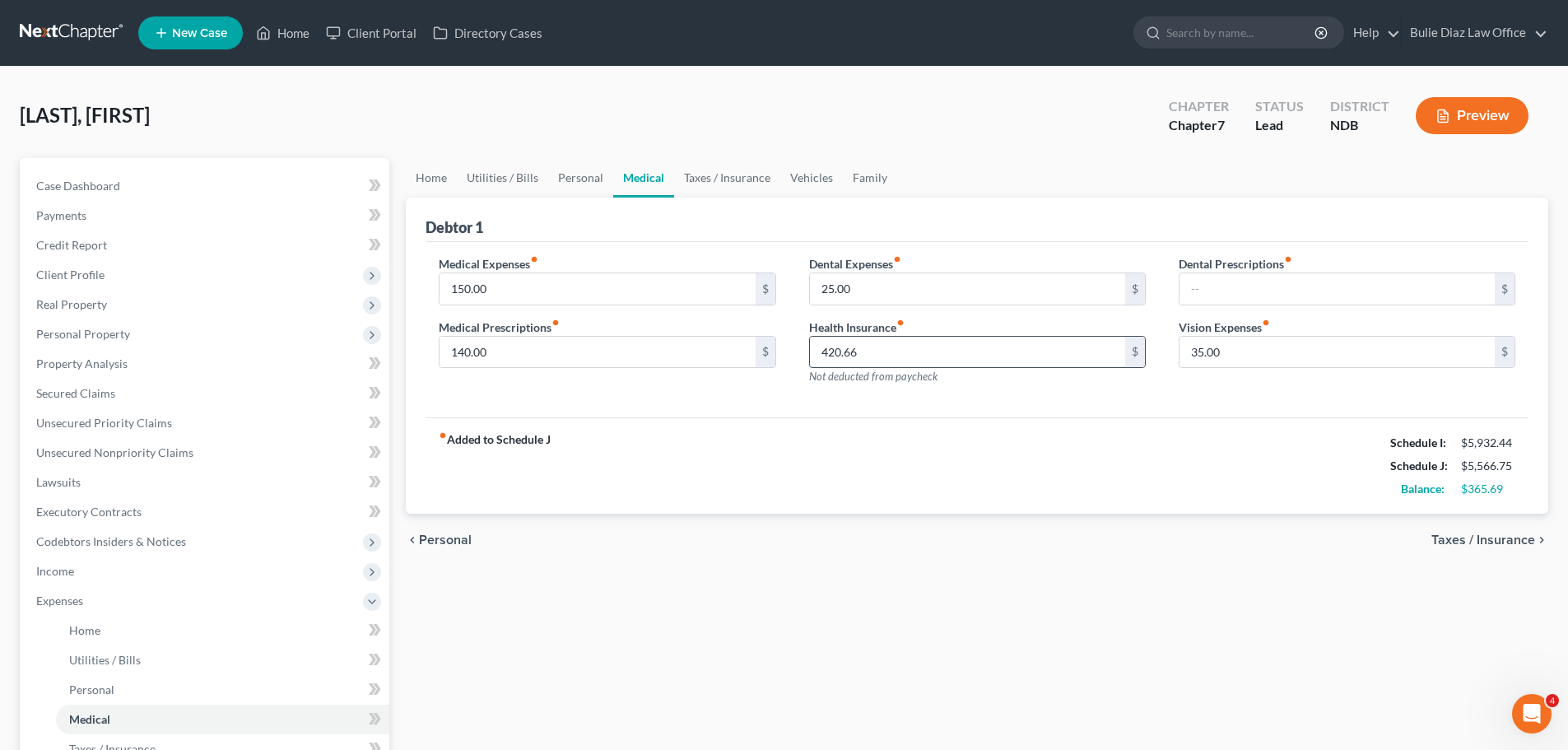 click on "420.66" at bounding box center [967, 352] 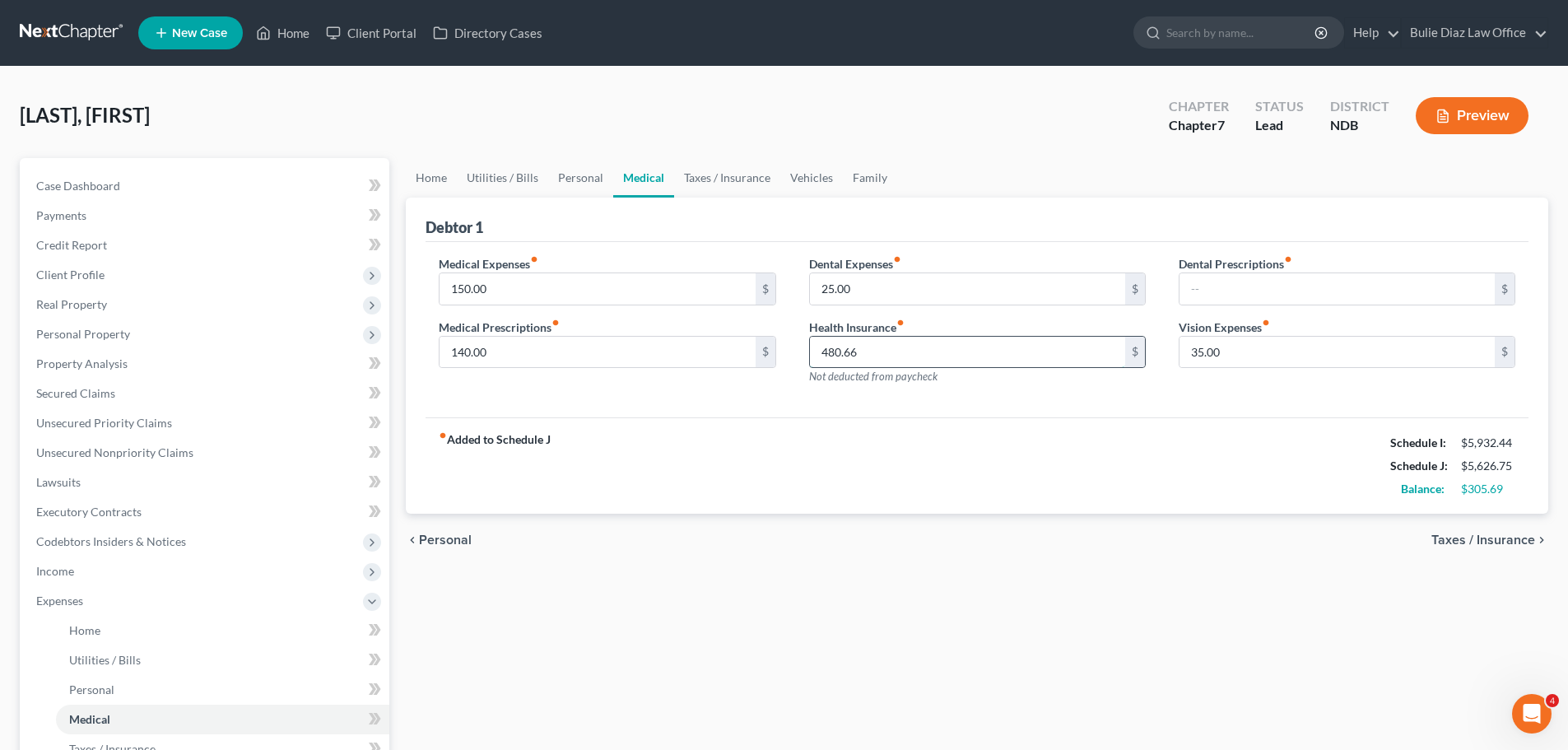type on "480.66" 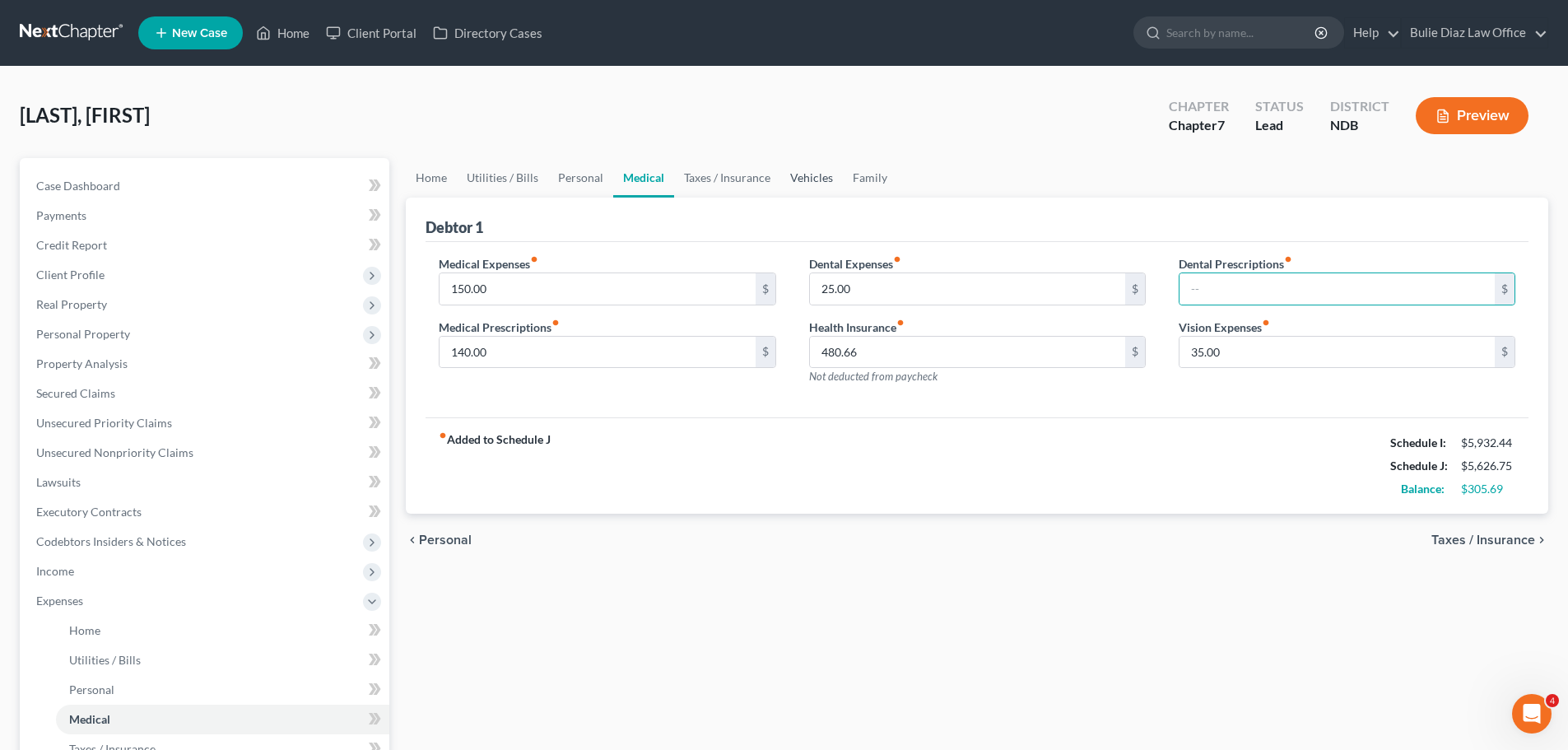 click on "Vehicles" at bounding box center (812, 178) 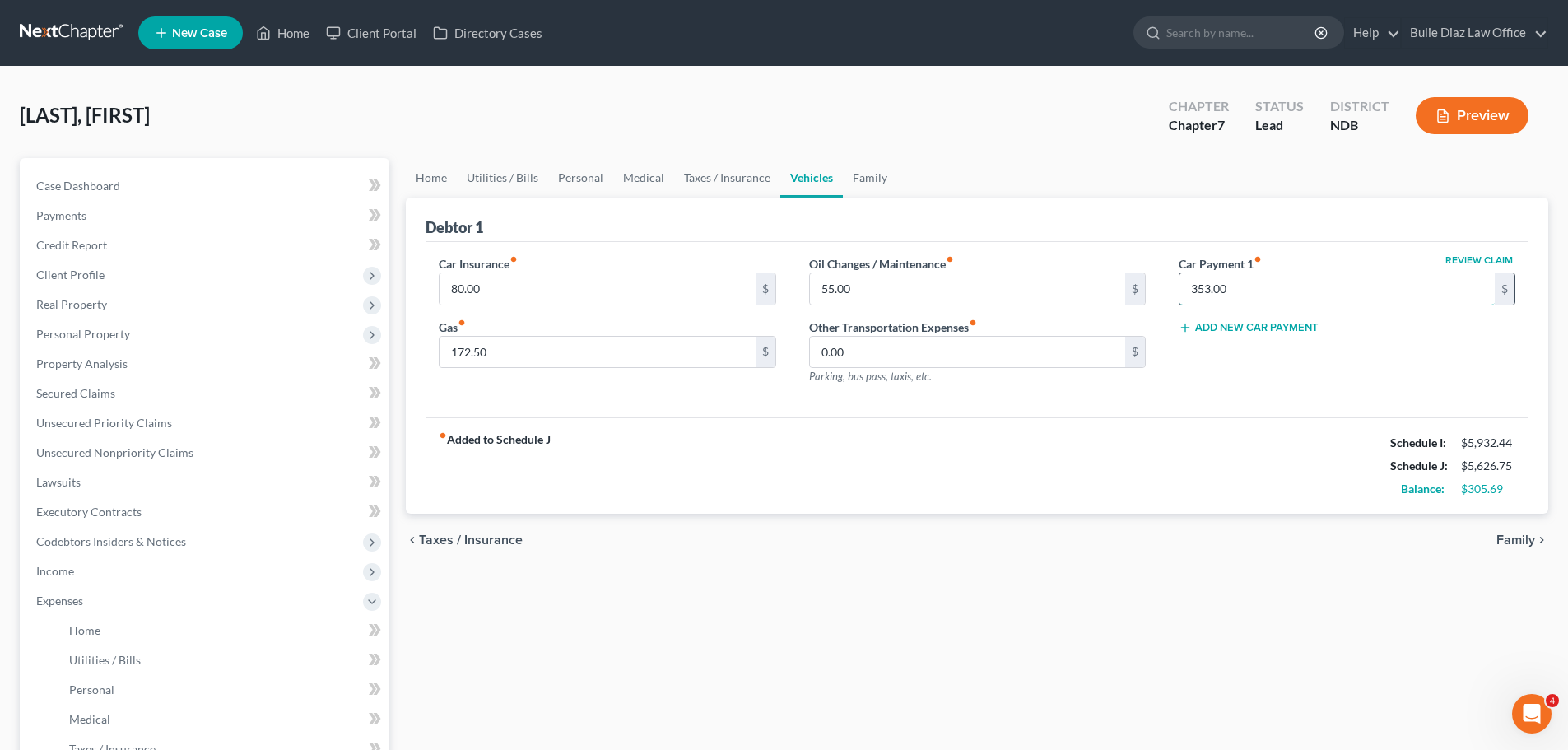 click on "353.00" at bounding box center [1337, 289] 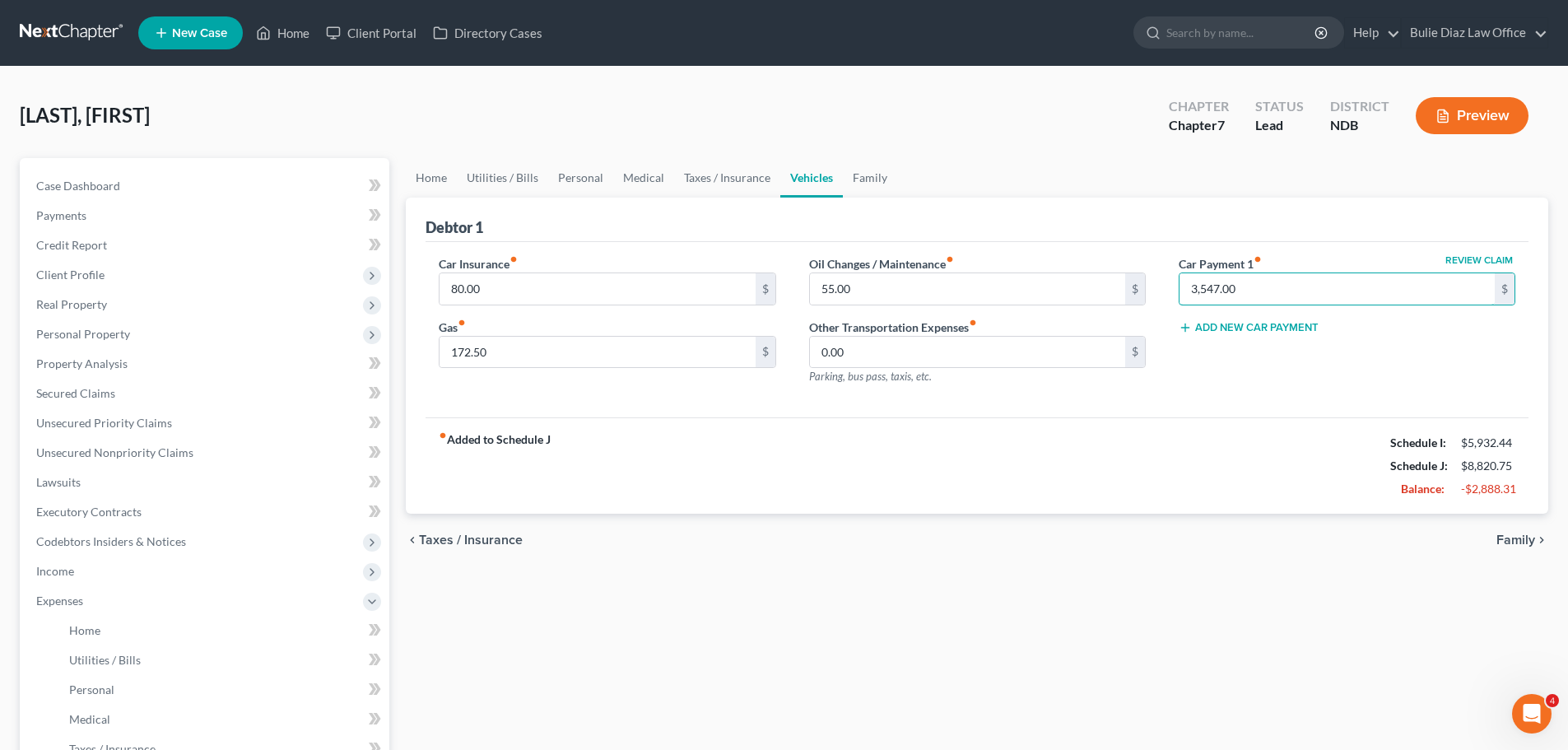 type on "3,547.00" 